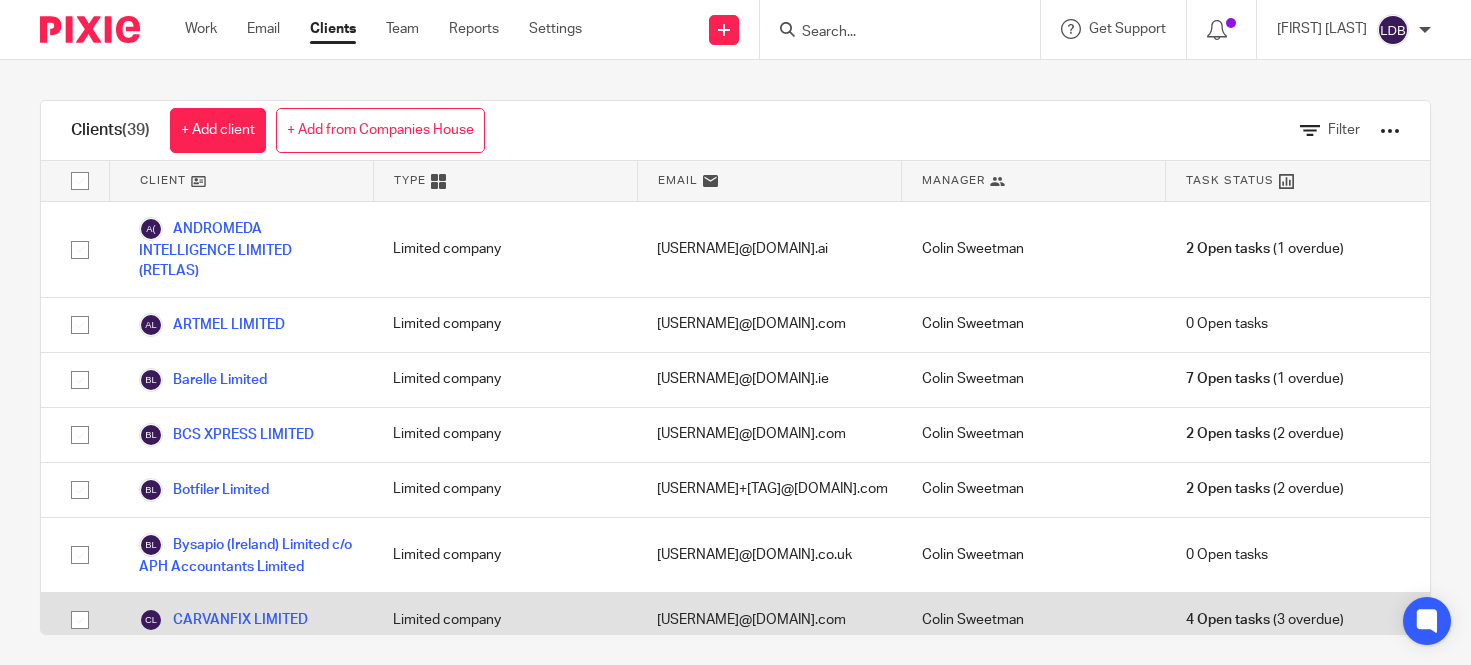 scroll, scrollTop: 0, scrollLeft: 0, axis: both 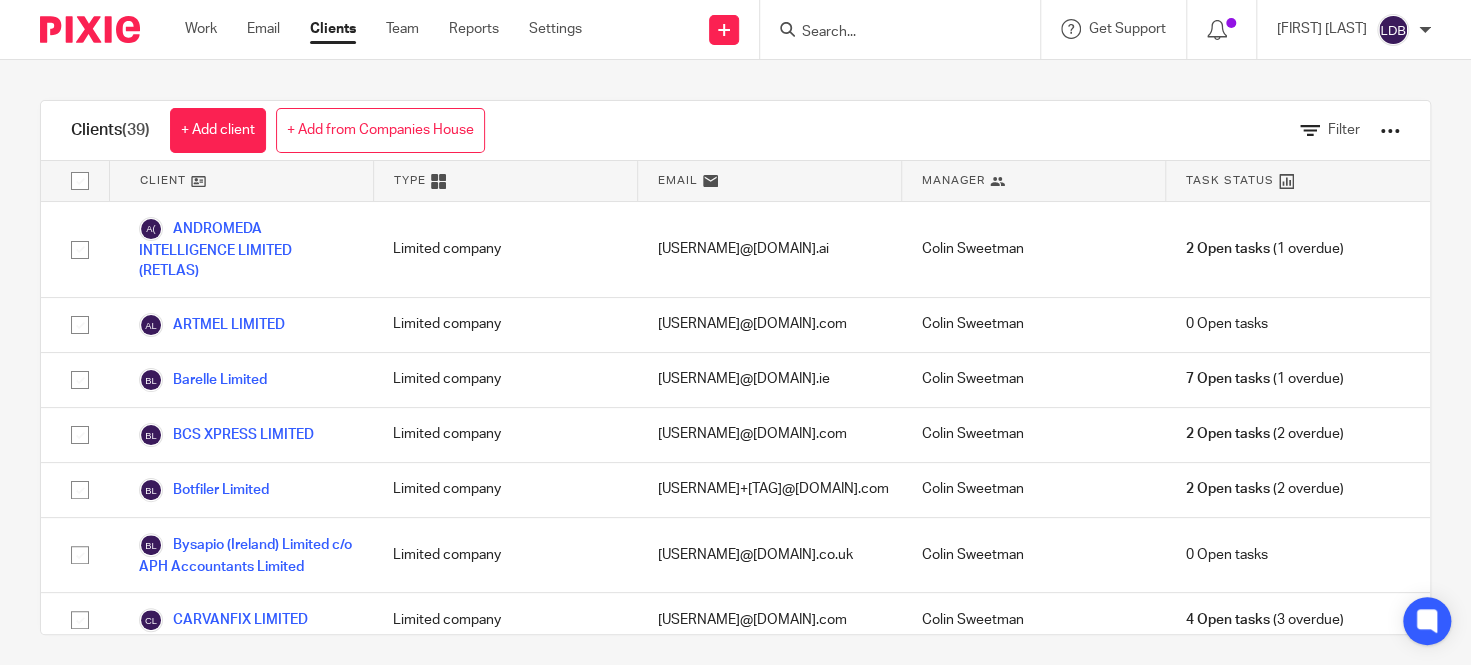 drag, startPoint x: 200, startPoint y: 30, endPoint x: 210, endPoint y: 79, distance: 50.01 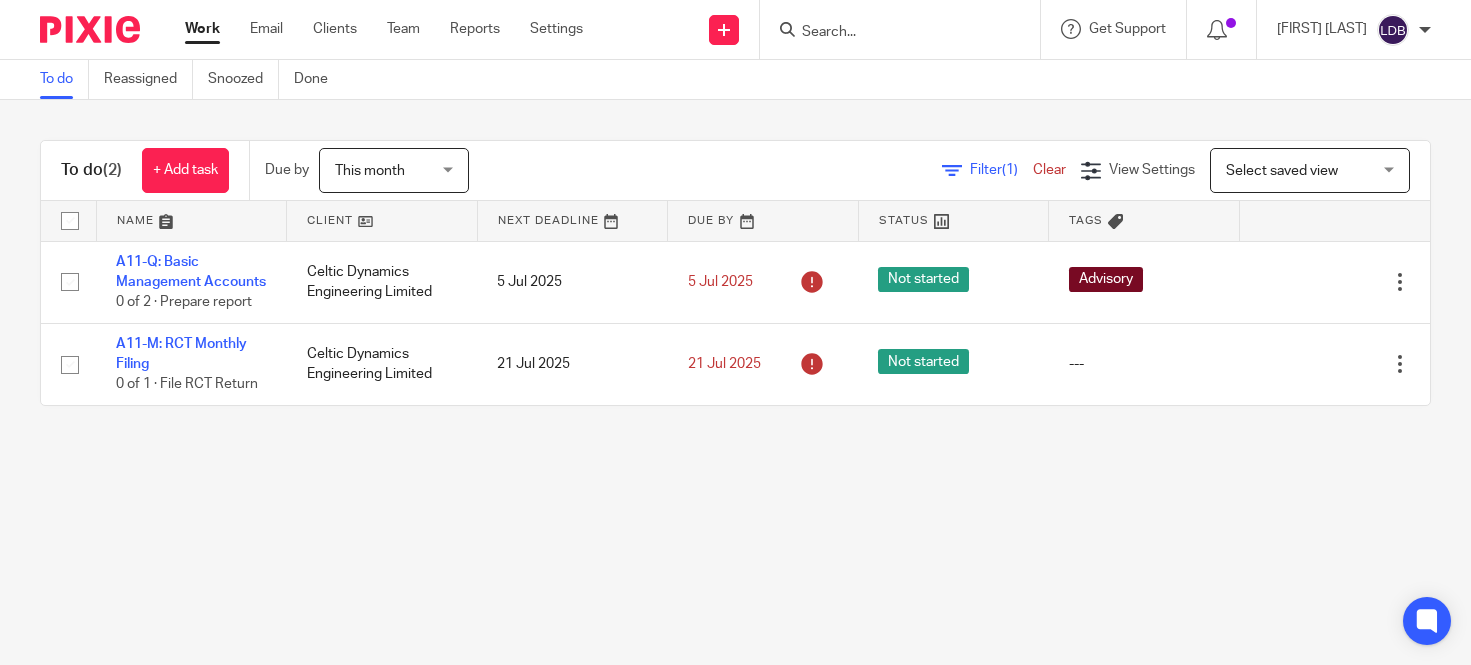 scroll, scrollTop: 0, scrollLeft: 0, axis: both 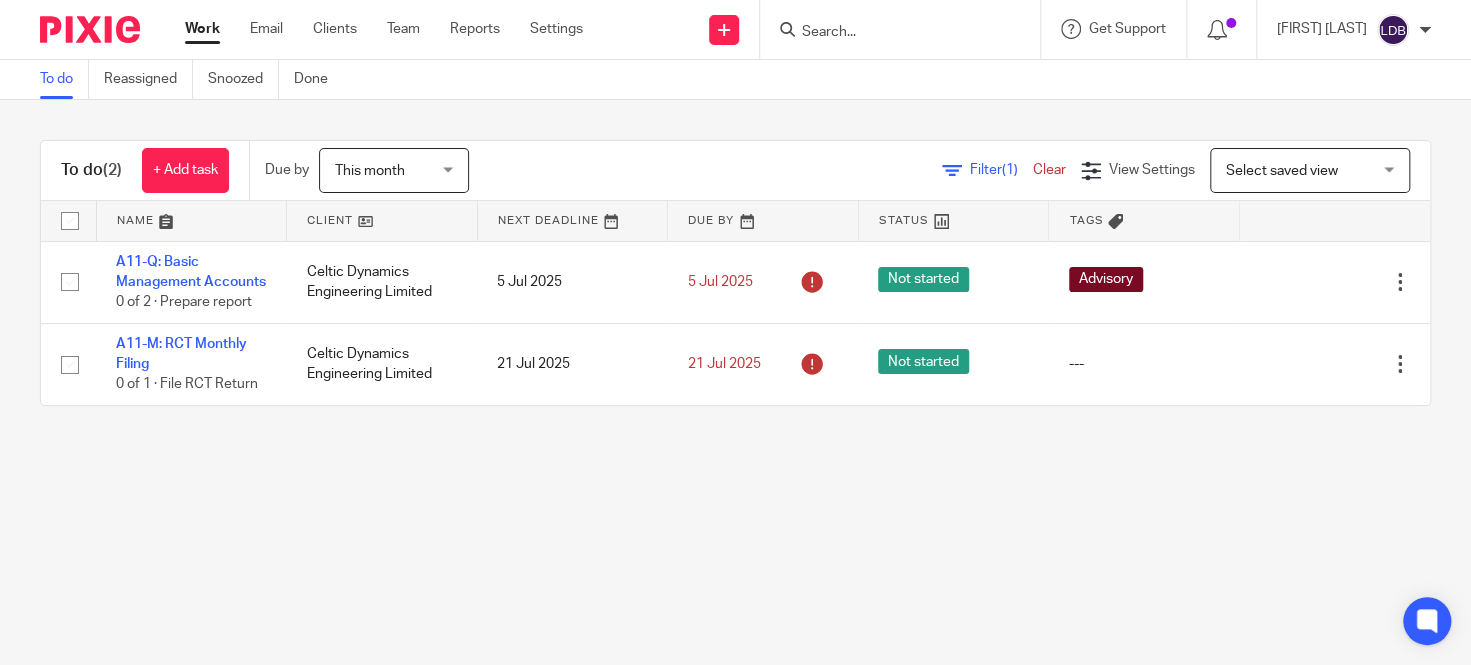 click on "To do
Reassigned
Snoozed
Done
To do
(2)   + Add task    Due by
This month
This month
Today
Tomorrow
This week
Next week
This month
Next month
All
this_month     Filter
(1) Clear     View Settings   View Settings     (1) Filters   Clear   Save     Manage saved views
Select saved view
Select saved view
Select saved view
This month
Name     Client     Next Deadline     Due By     Status   Tags       A11-Q: Basic Management Accounts
0
of
2 ·
Prepare report
Celtic Dynamics Engineering Limited" at bounding box center (735, 332) 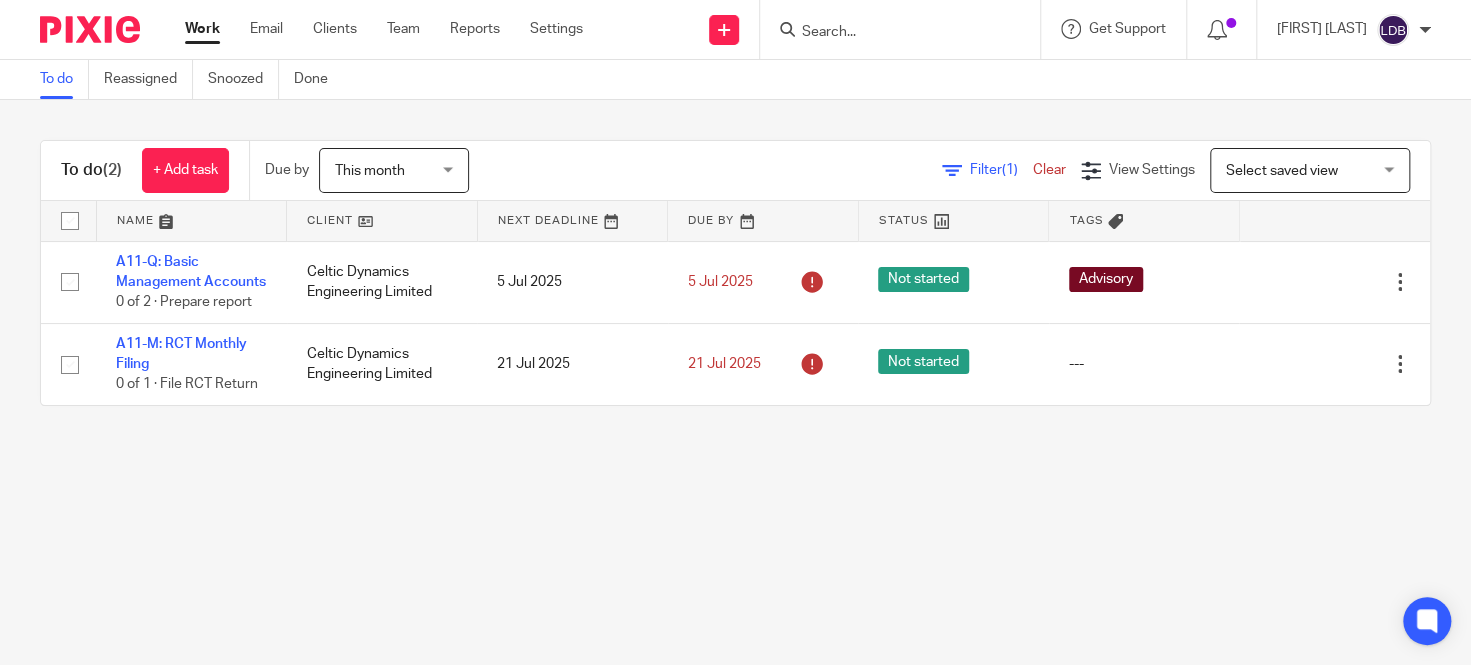 drag, startPoint x: 1270, startPoint y: 378, endPoint x: 730, endPoint y: 570, distance: 573.1178 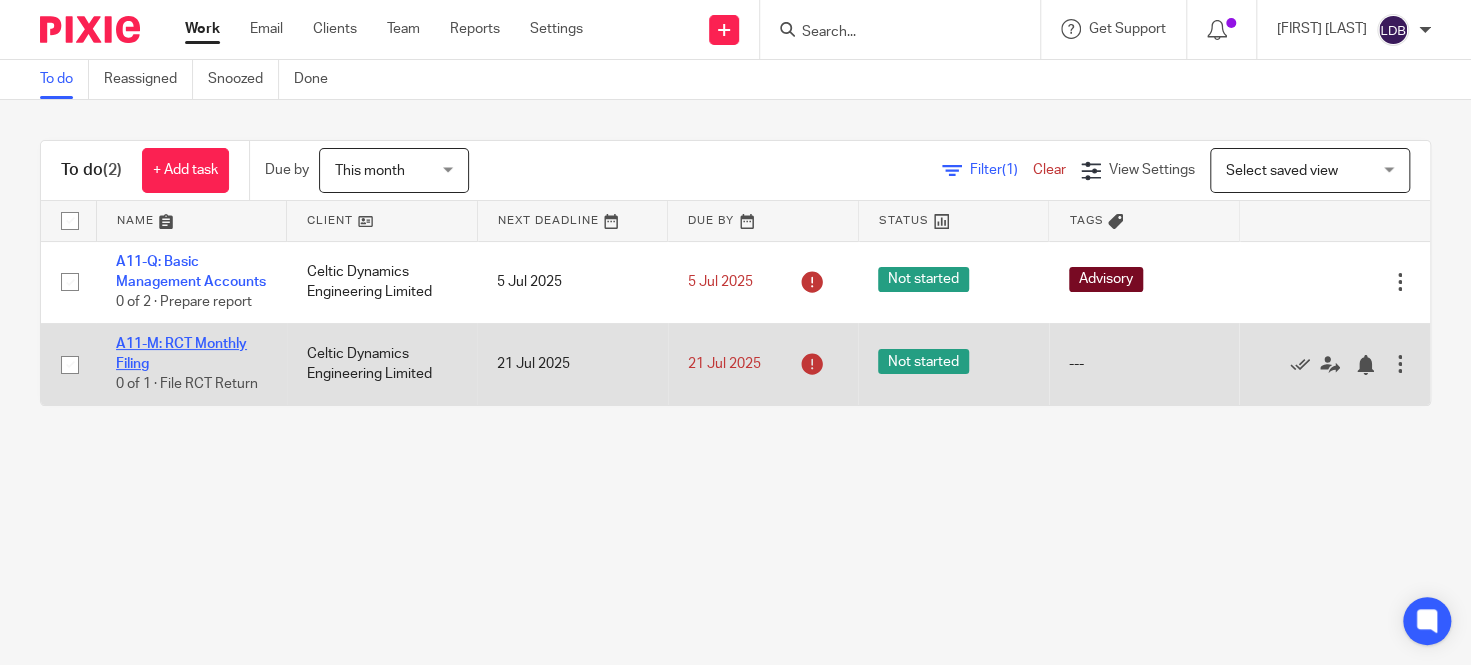 click on "A11-M: RCT Monthly Filing" at bounding box center [181, 354] 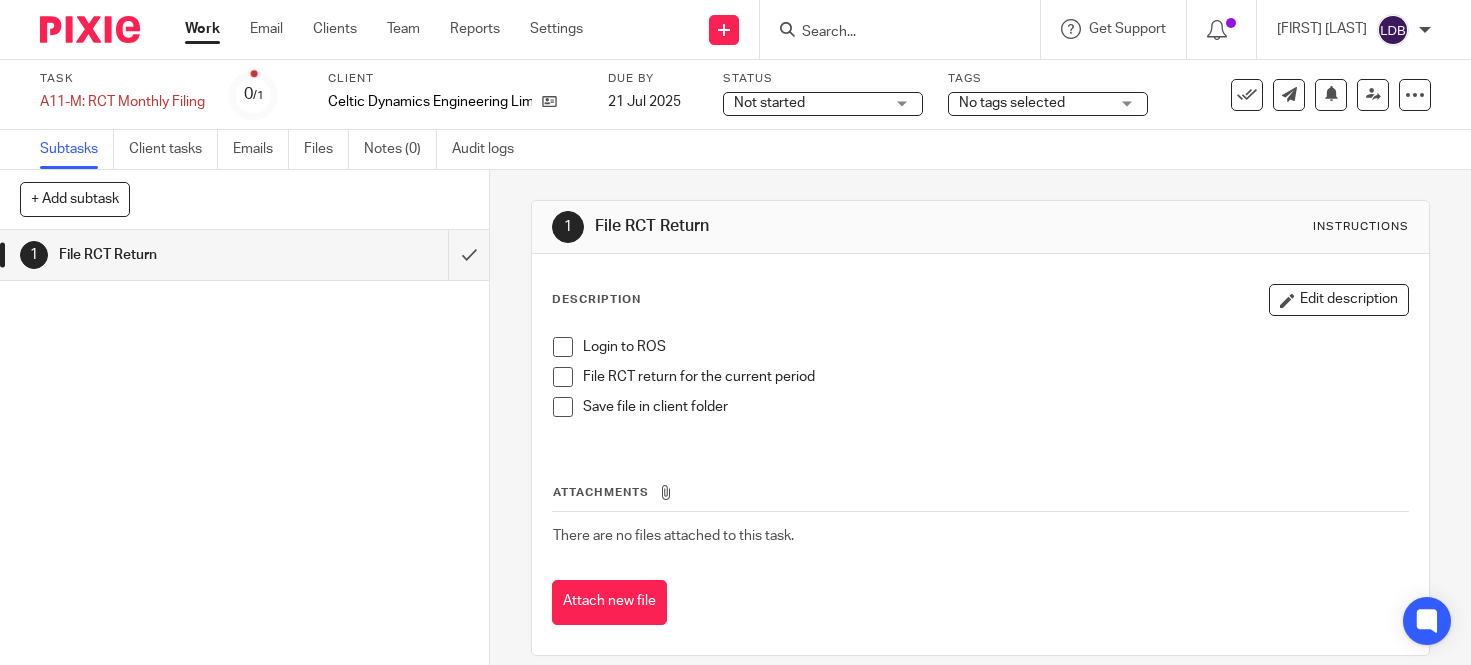 scroll, scrollTop: 0, scrollLeft: 0, axis: both 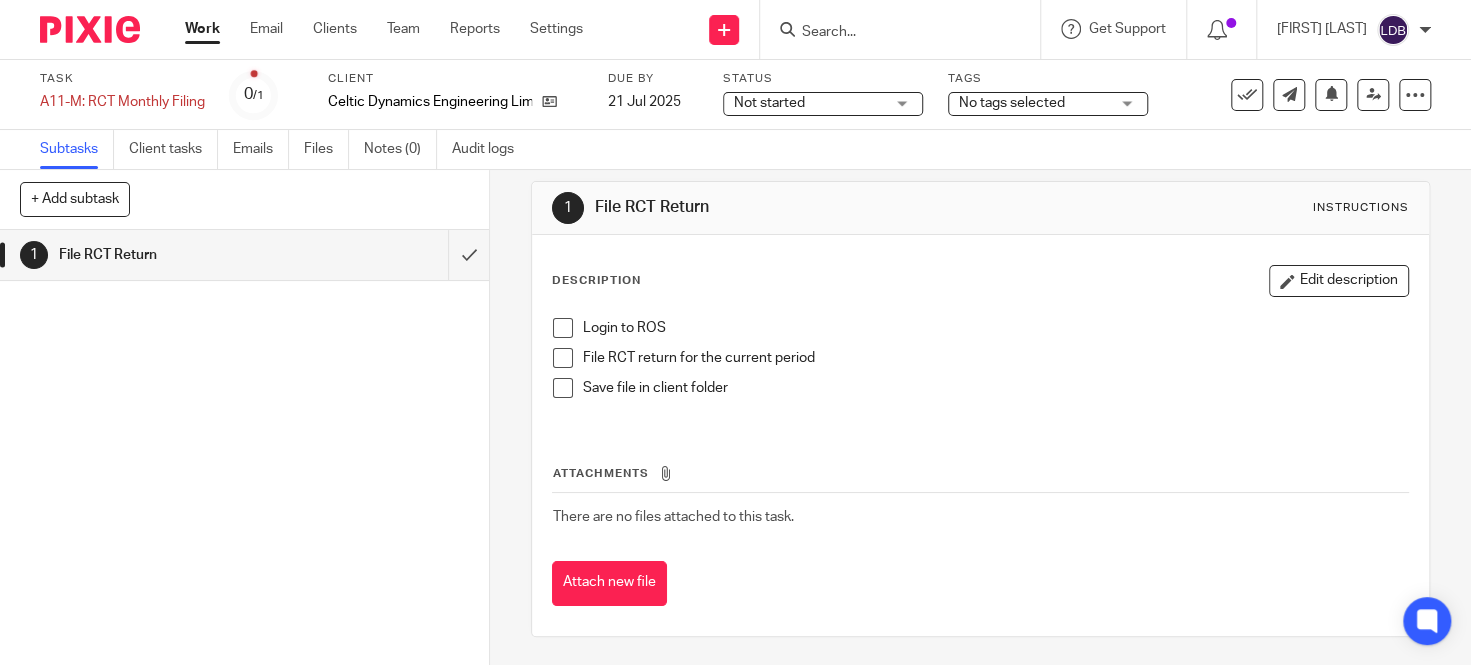 click on "No tags selected" at bounding box center [1048, 104] 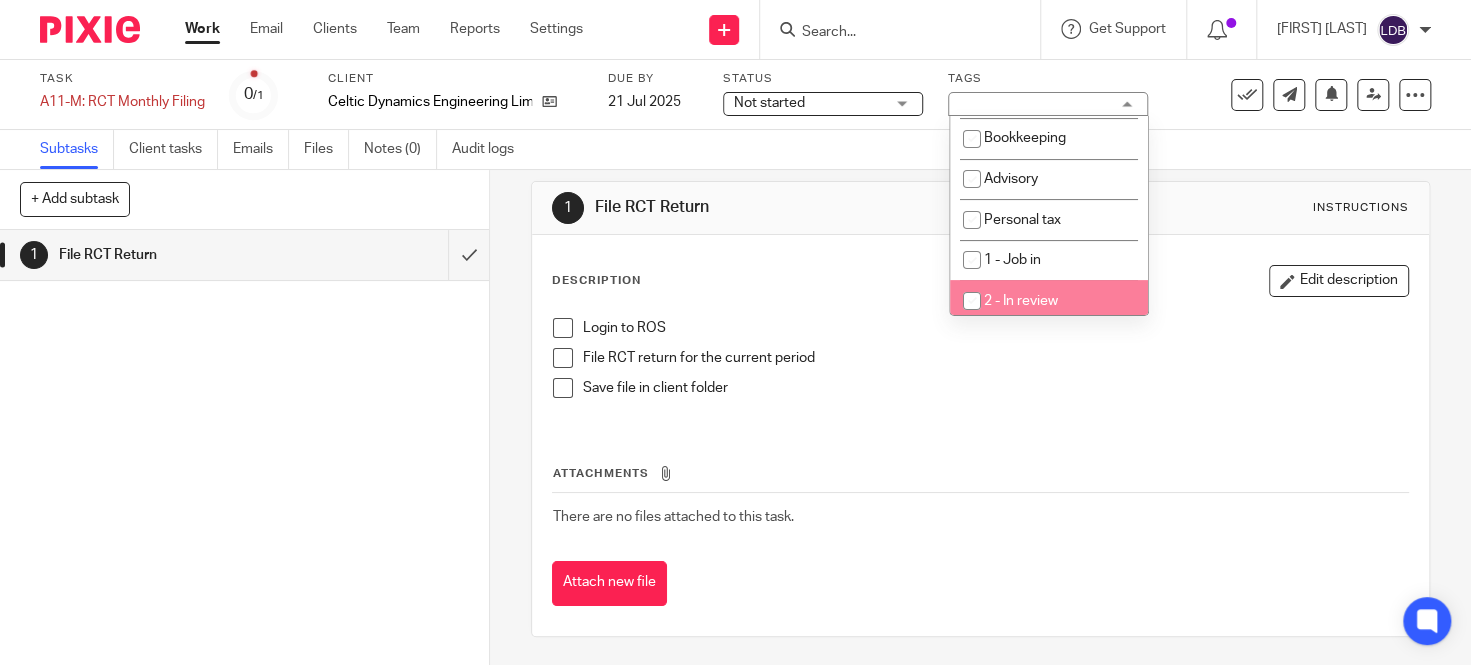 scroll, scrollTop: 217, scrollLeft: 0, axis: vertical 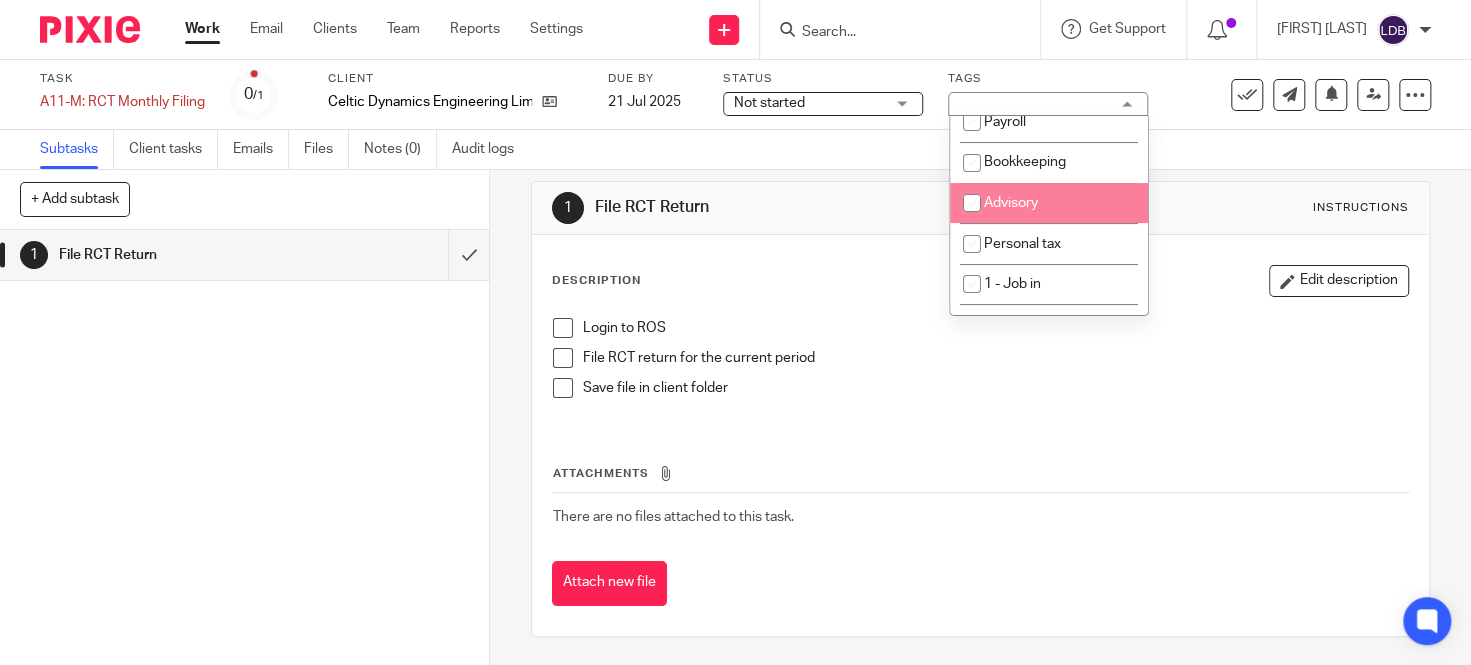 click on "Advisory" at bounding box center [1011, 203] 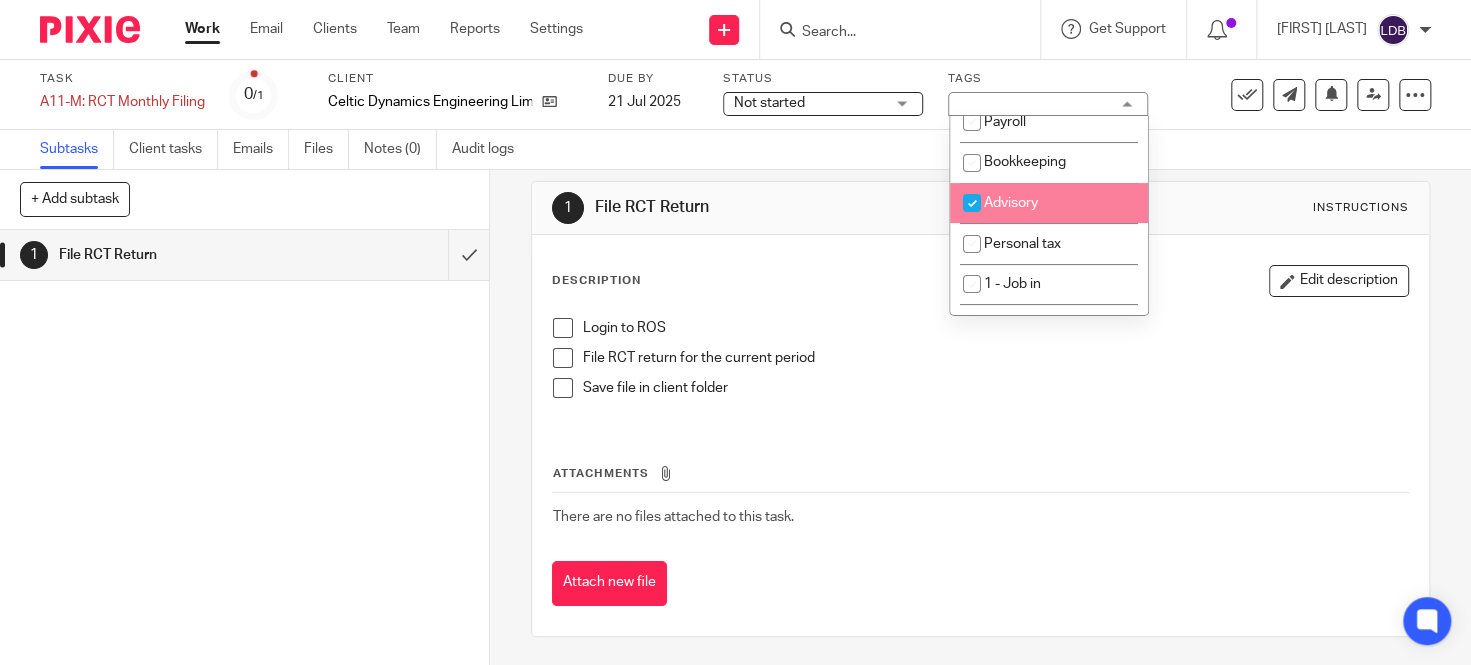 checkbox on "true" 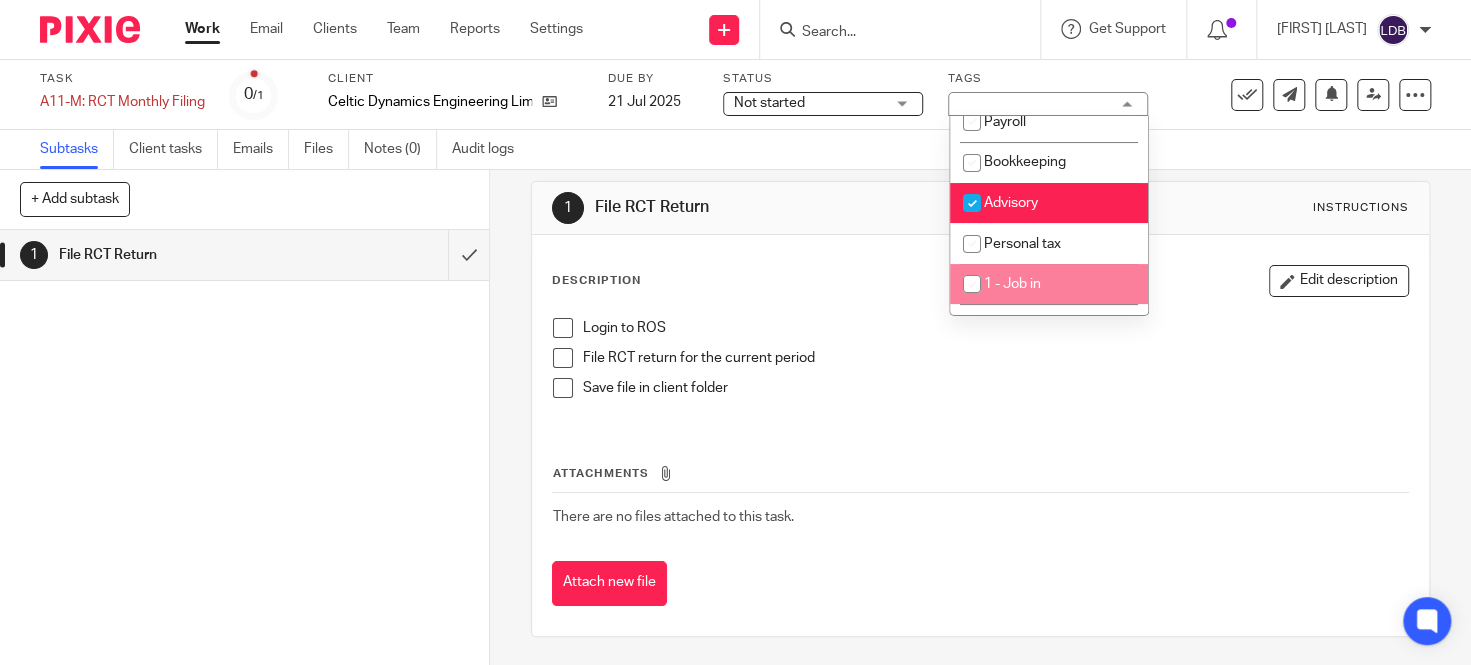 click on "Attachments     There are no files attached to this task.   Attach new file" at bounding box center (980, 515) 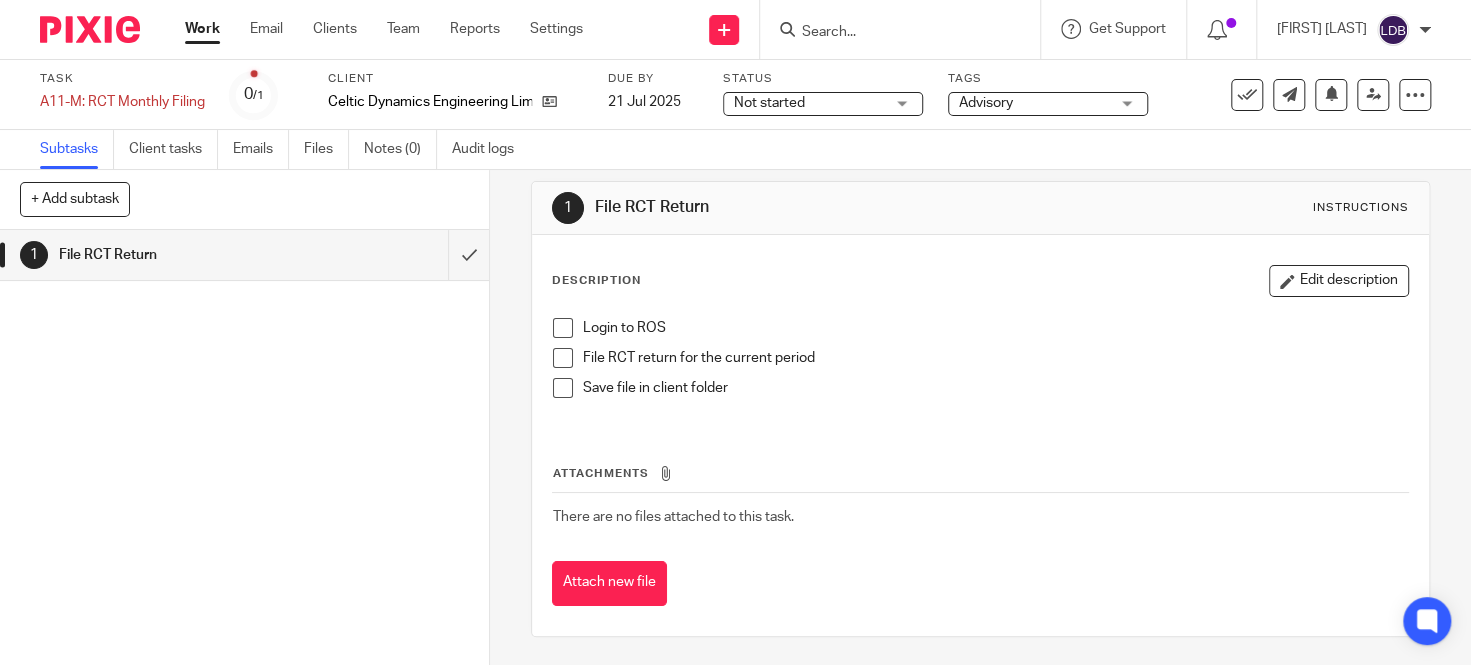 click on "Work" at bounding box center [202, 29] 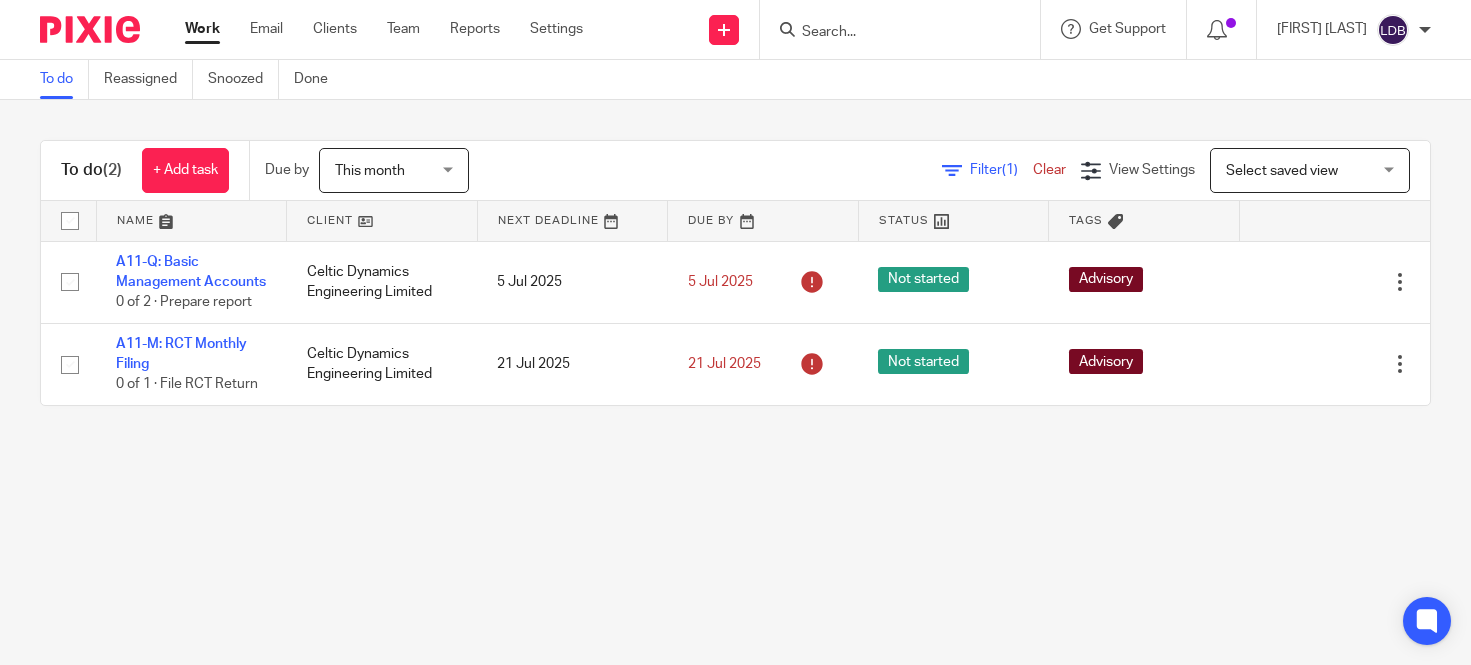 scroll, scrollTop: 0, scrollLeft: 0, axis: both 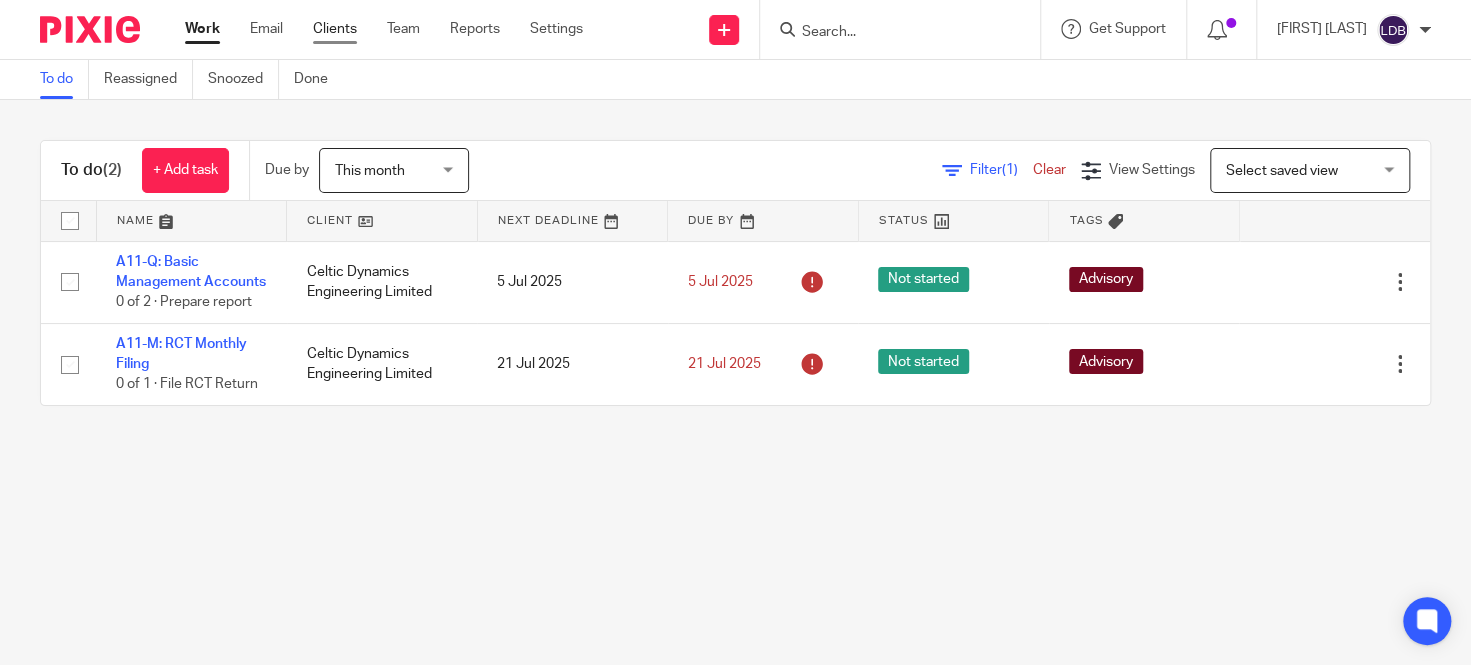click on "Clients" at bounding box center (335, 29) 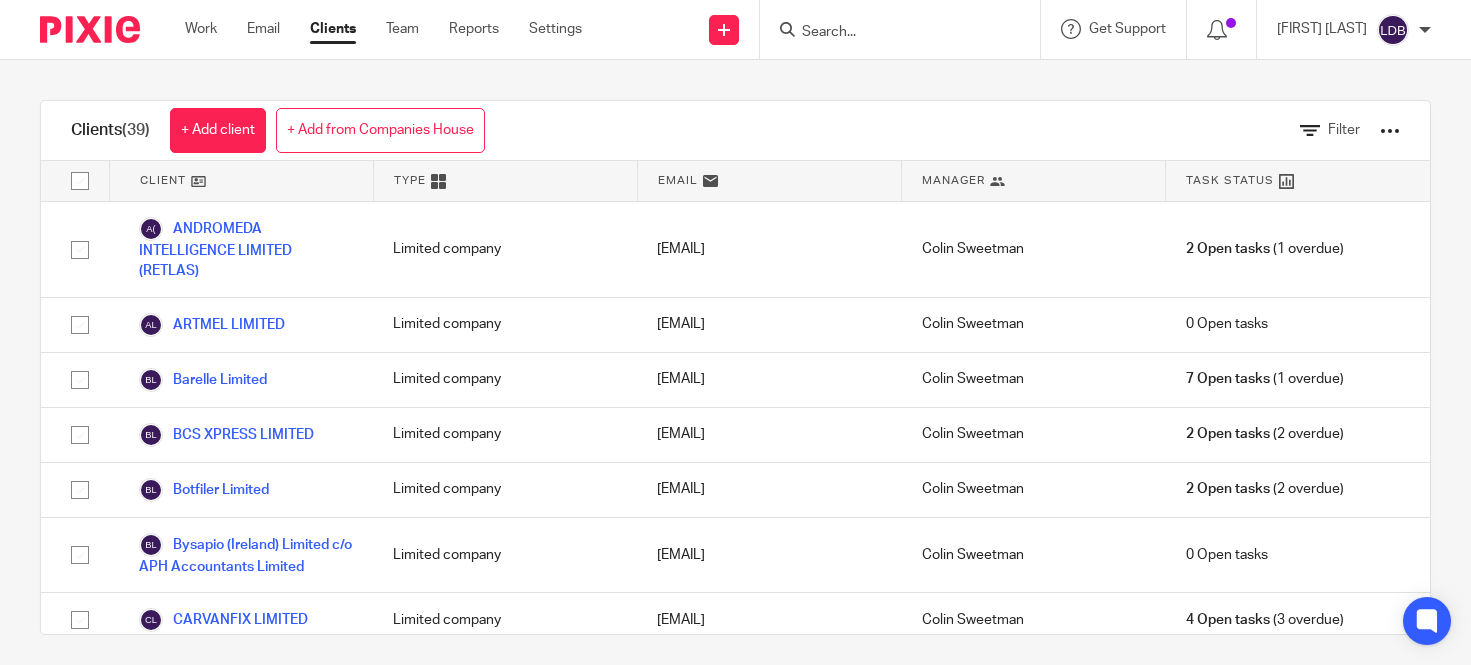 scroll, scrollTop: 0, scrollLeft: 0, axis: both 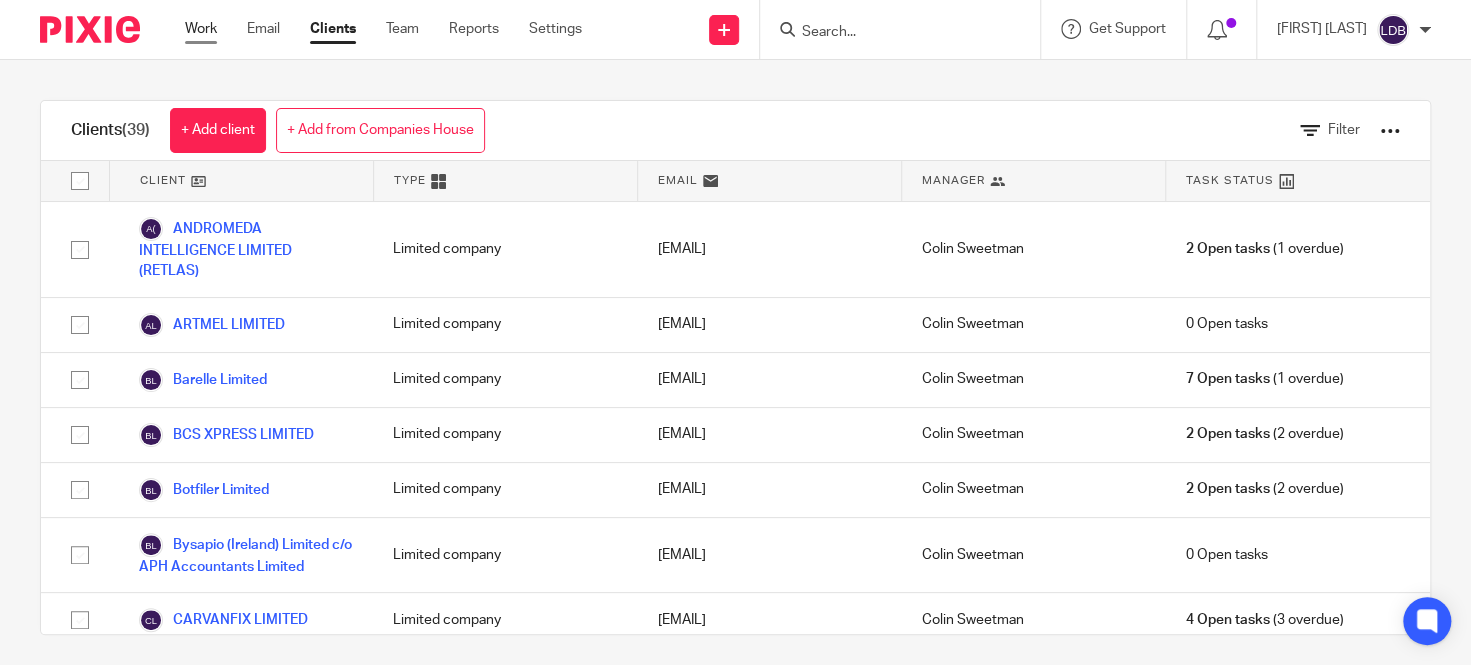 click on "Work" at bounding box center [201, 29] 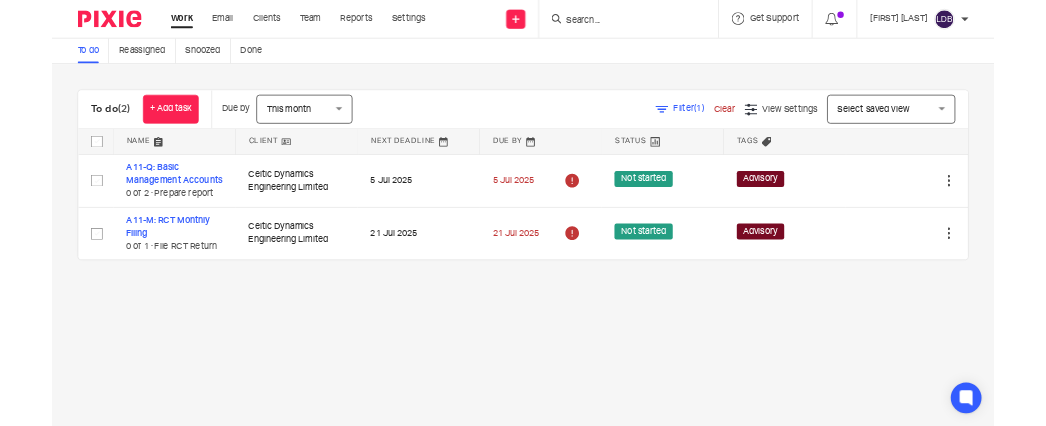 scroll, scrollTop: 0, scrollLeft: 0, axis: both 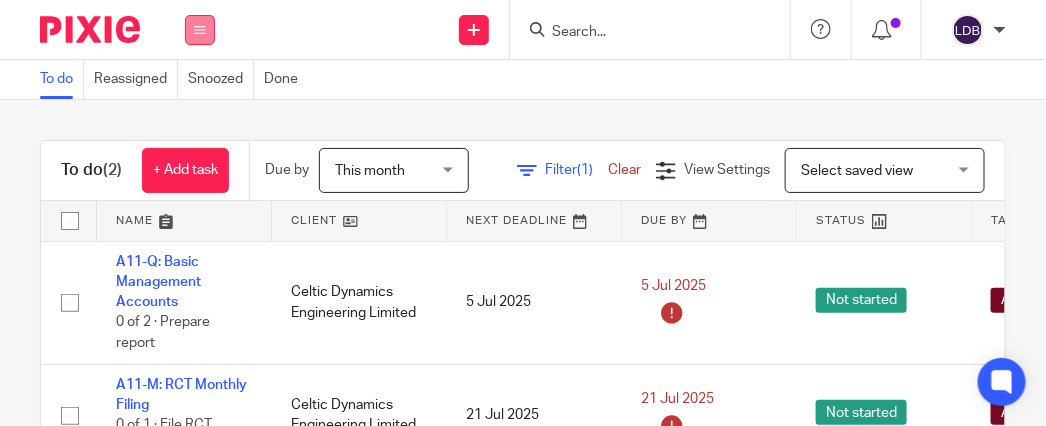 click at bounding box center [200, 30] 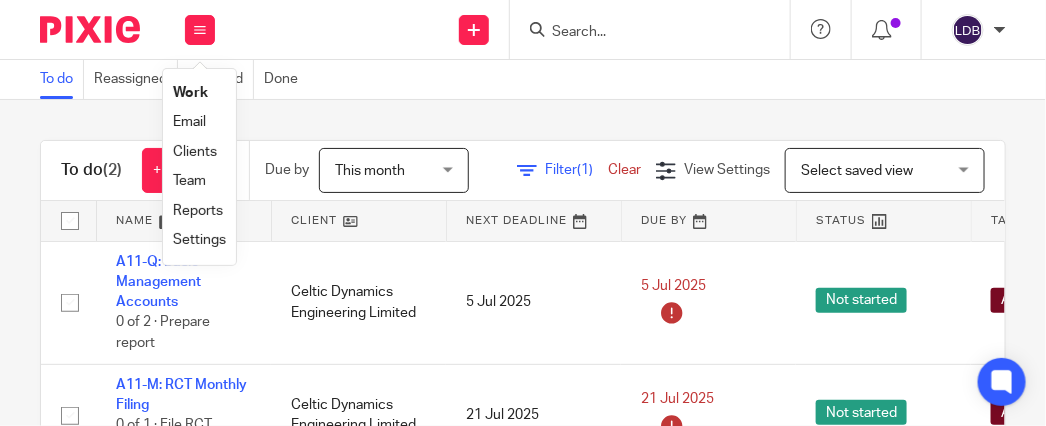 click on "To do
(2)   + Add task    Due by
This month
This month
Today
Tomorrow
This week
Next week
This month
Next month
All
this_month     Filter
(1) Clear     View Settings   View Settings     (1) Filters   Clear   Save     Manage saved views
Select saved view
Select saved view
Select saved view
This month
Name     Client     Next Deadline     Due By     Status   Tags       A11-Q: Basic Management Accounts
0
of
2 ·
Prepare report
Celtic Dynamics Engineering Limited
5 Jul 2025
5 Jul 2025
Not started
Advisory             Edit task         A11-M: RCT Monthly Filing" at bounding box center (523, 263) 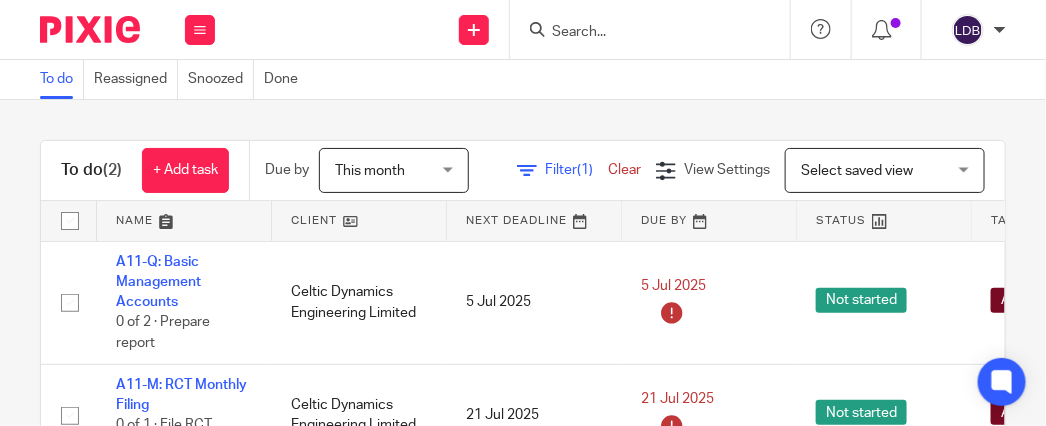 click at bounding box center [90, 29] 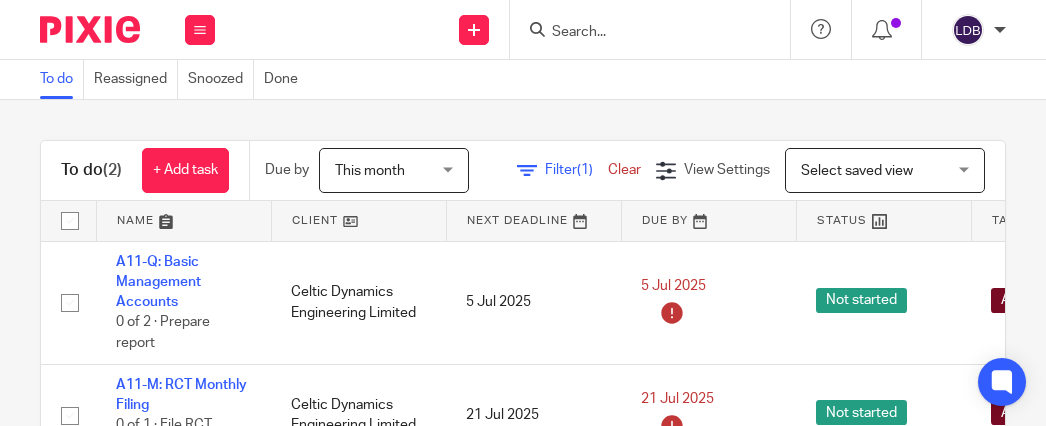 scroll, scrollTop: 0, scrollLeft: 0, axis: both 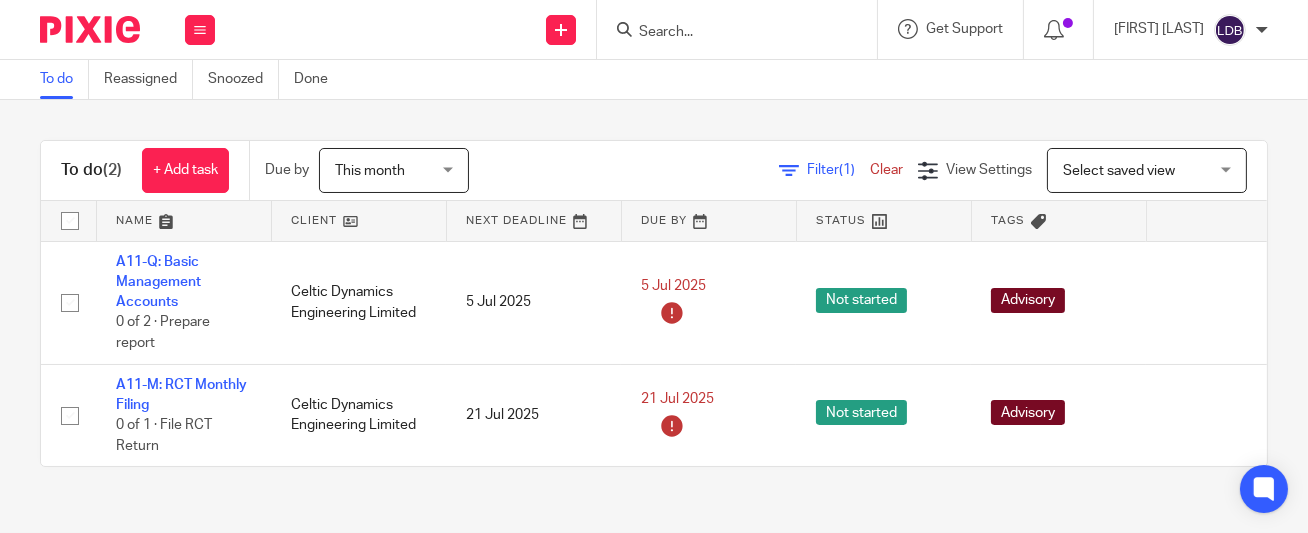 click at bounding box center [90, 29] 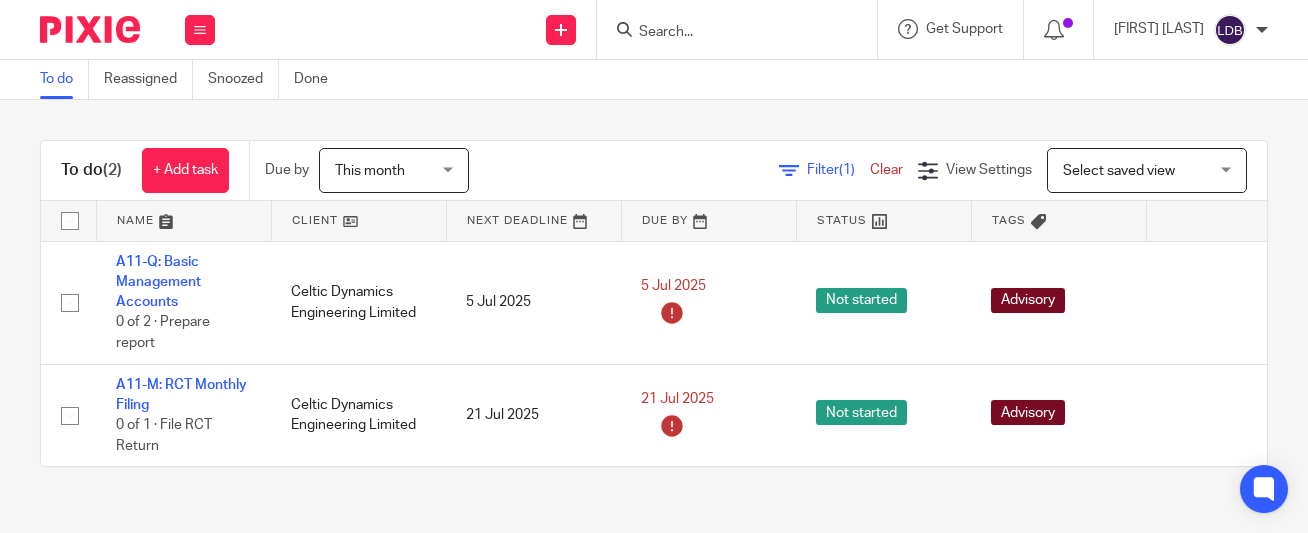 scroll, scrollTop: 0, scrollLeft: 0, axis: both 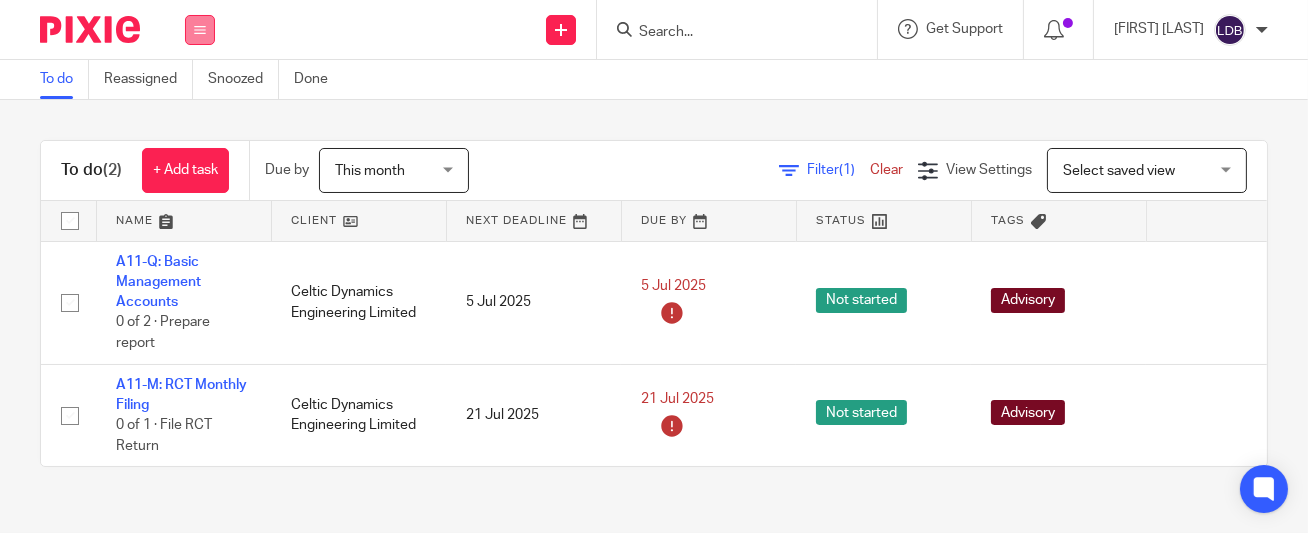 click at bounding box center [200, 30] 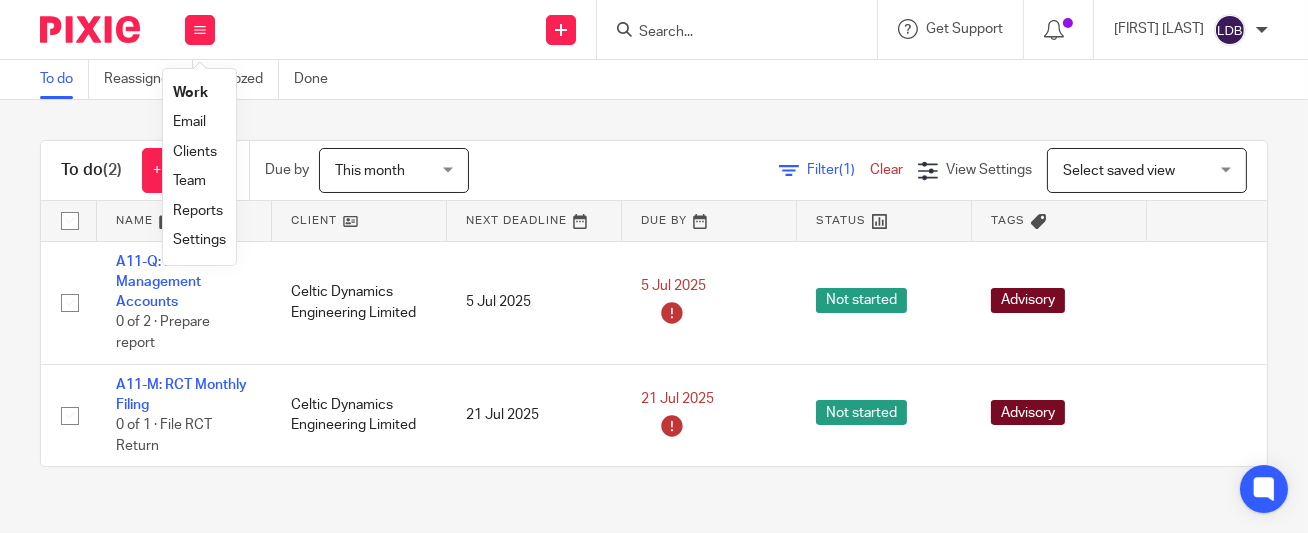 click on "Clients" at bounding box center [195, 152] 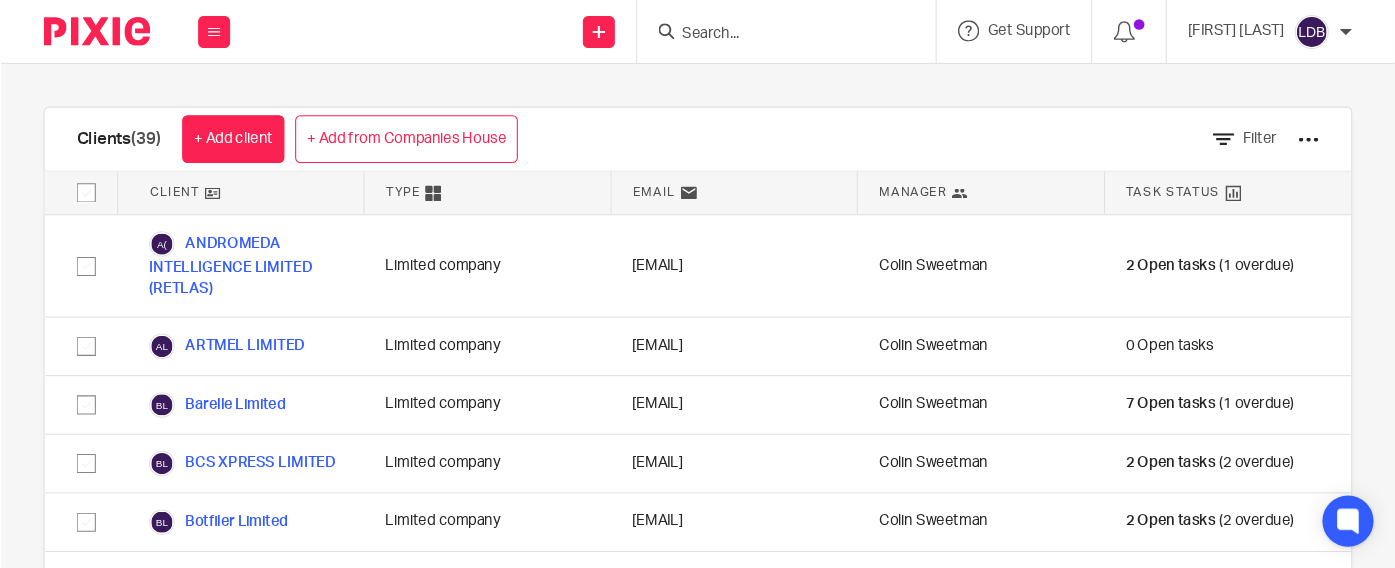 scroll, scrollTop: 0, scrollLeft: 0, axis: both 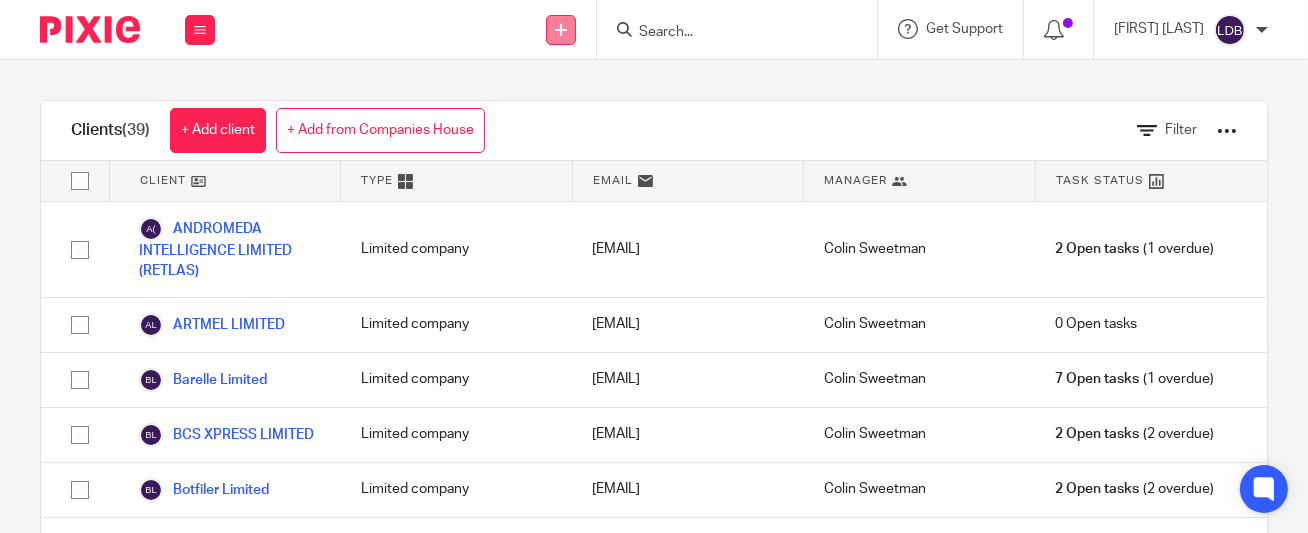 click at bounding box center (561, 30) 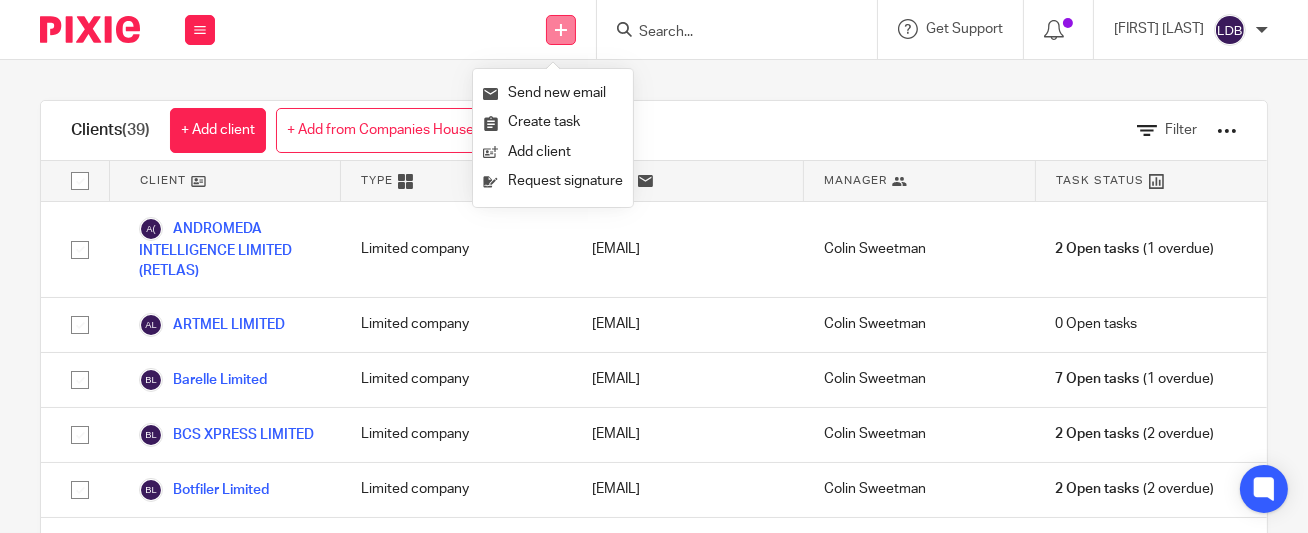 click at bounding box center (561, 30) 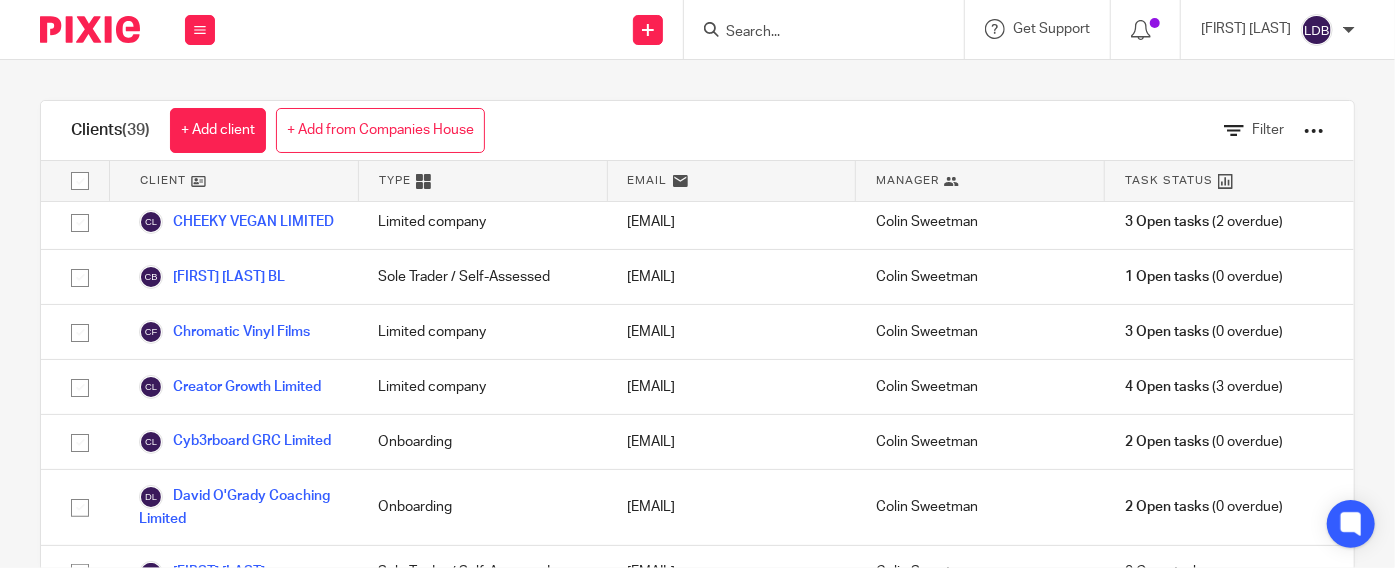 scroll, scrollTop: 532, scrollLeft: 0, axis: vertical 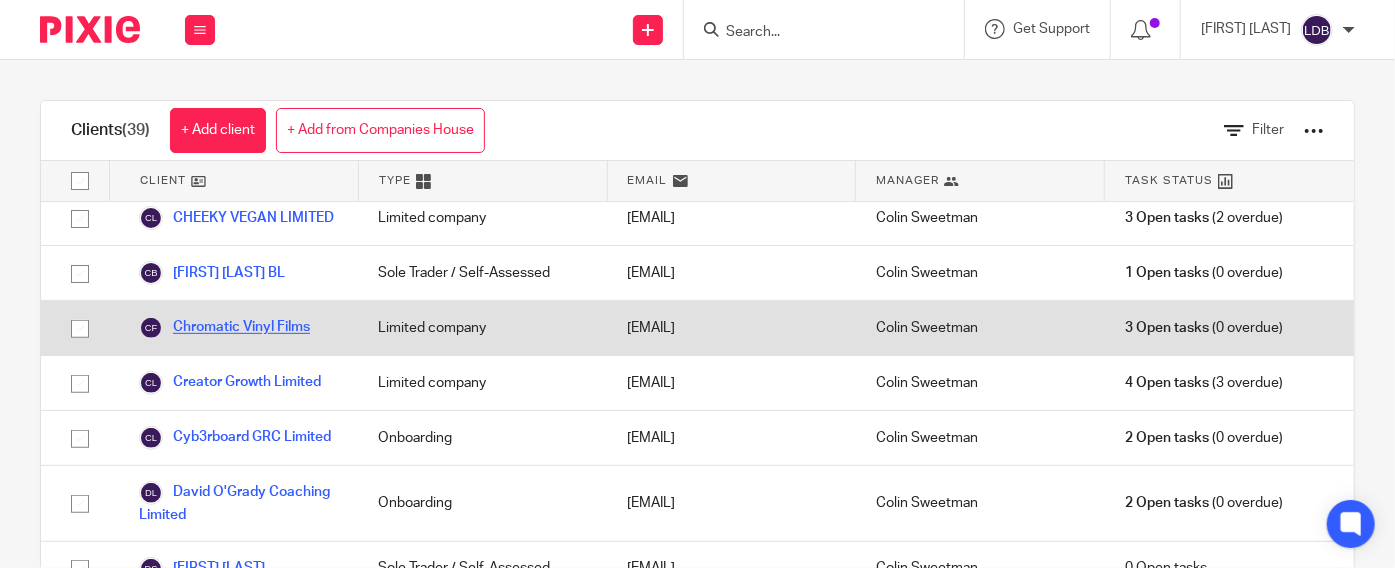 click on "Chromatic Vinyl Films" at bounding box center [224, 328] 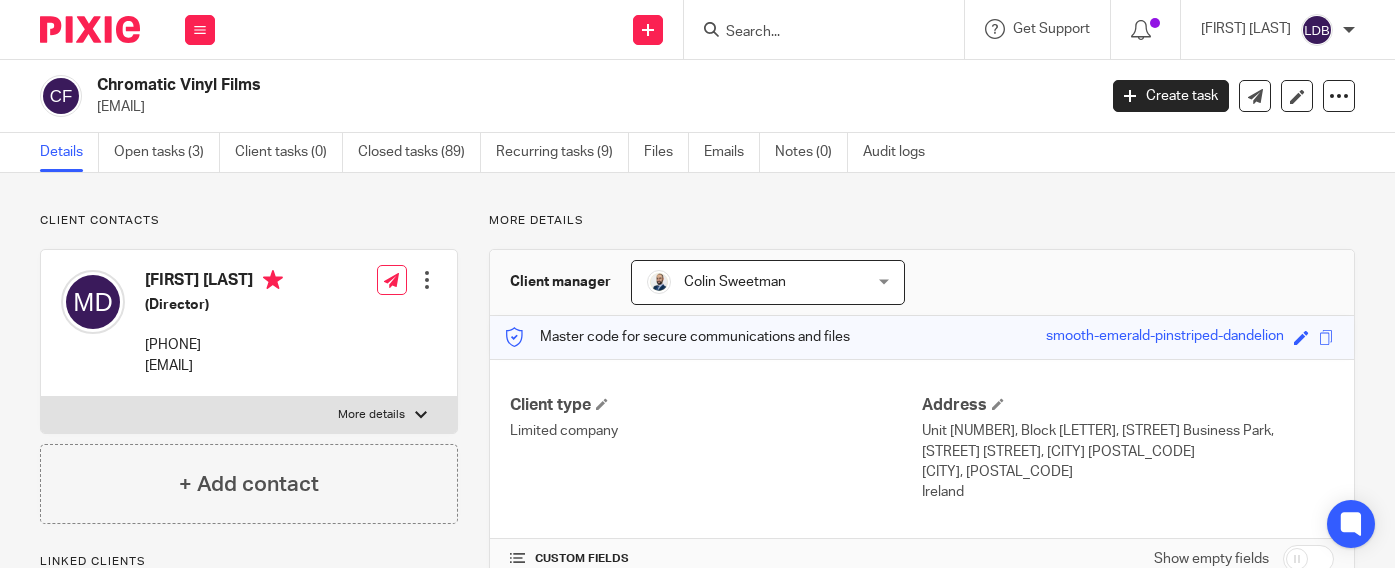 scroll, scrollTop: 0, scrollLeft: 0, axis: both 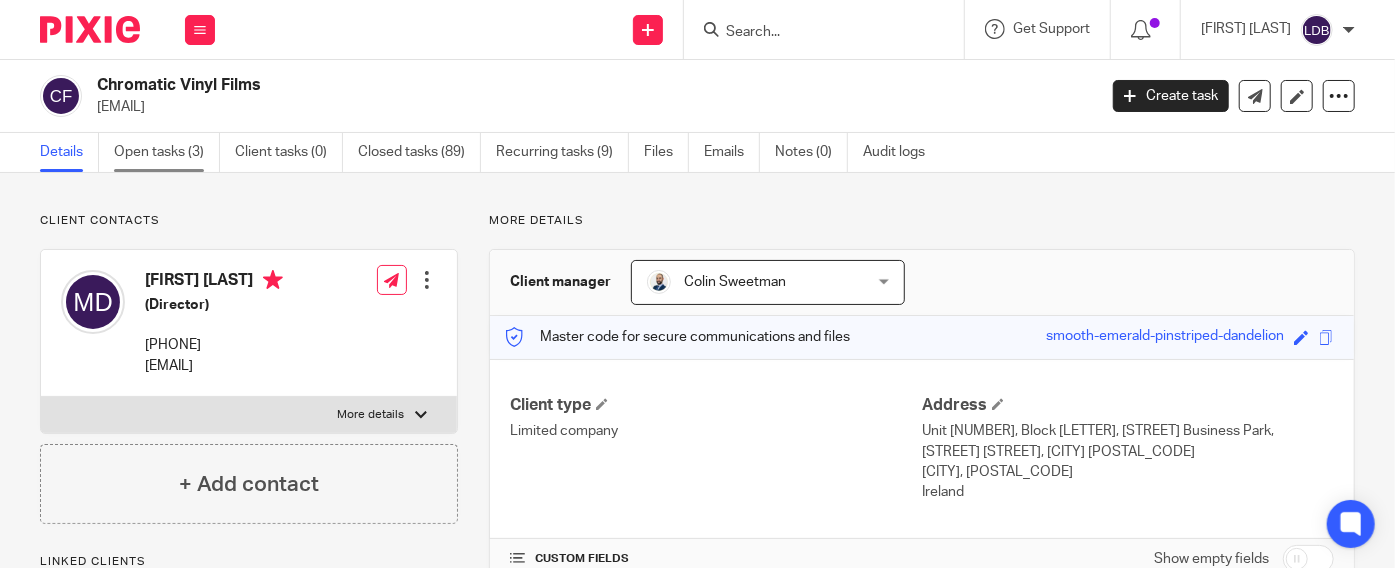 click on "Open tasks (3)" at bounding box center [167, 152] 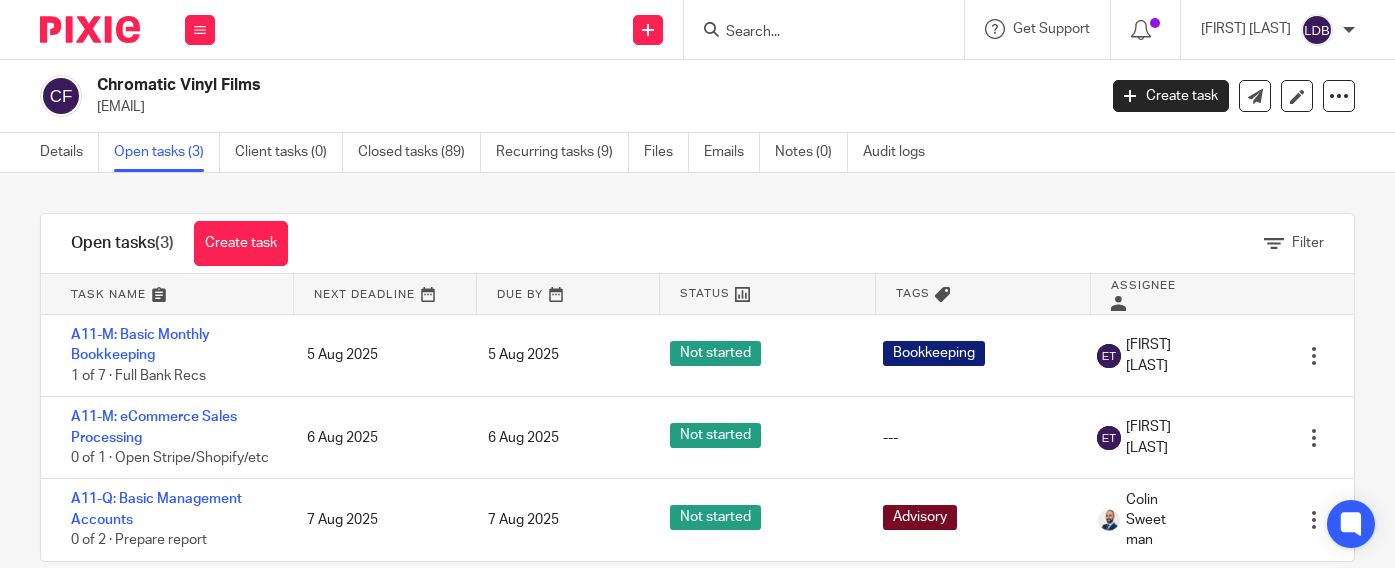 scroll, scrollTop: 0, scrollLeft: 0, axis: both 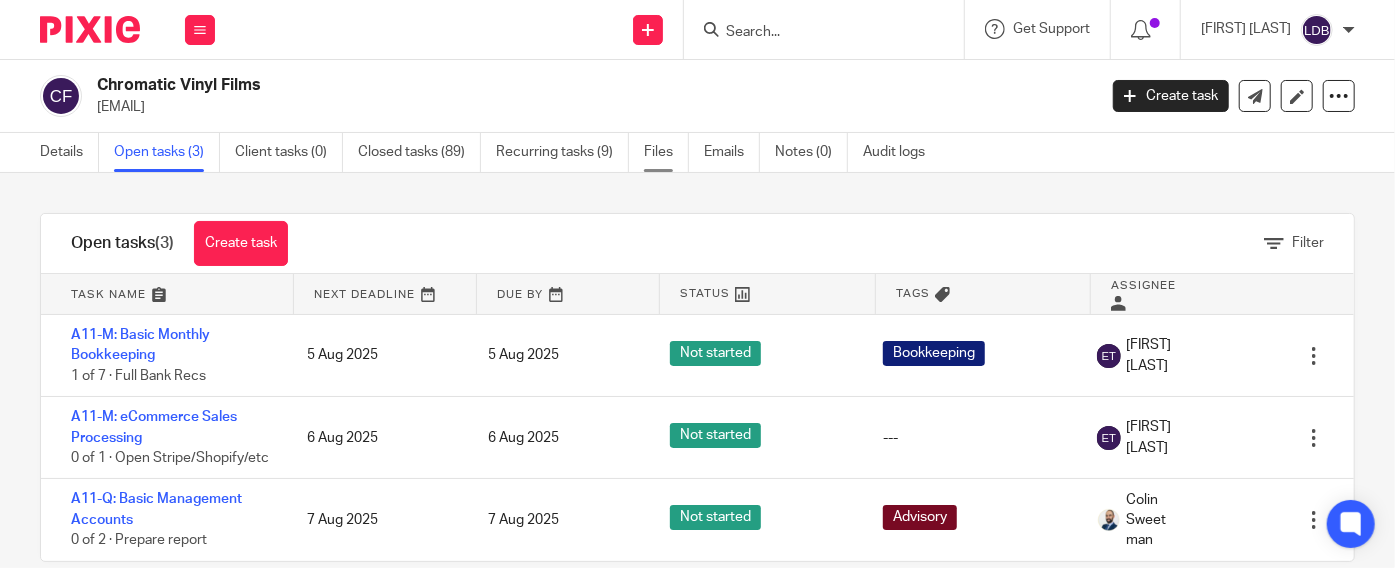 click on "Files" at bounding box center [666, 152] 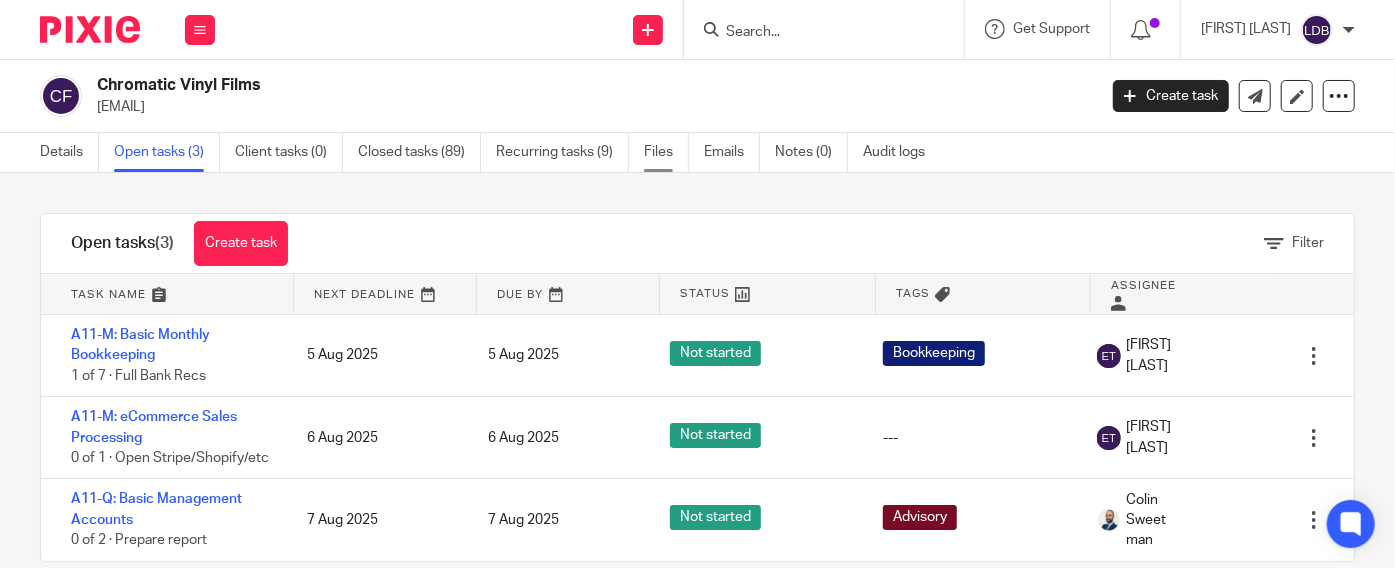 click on "Files" at bounding box center (666, 152) 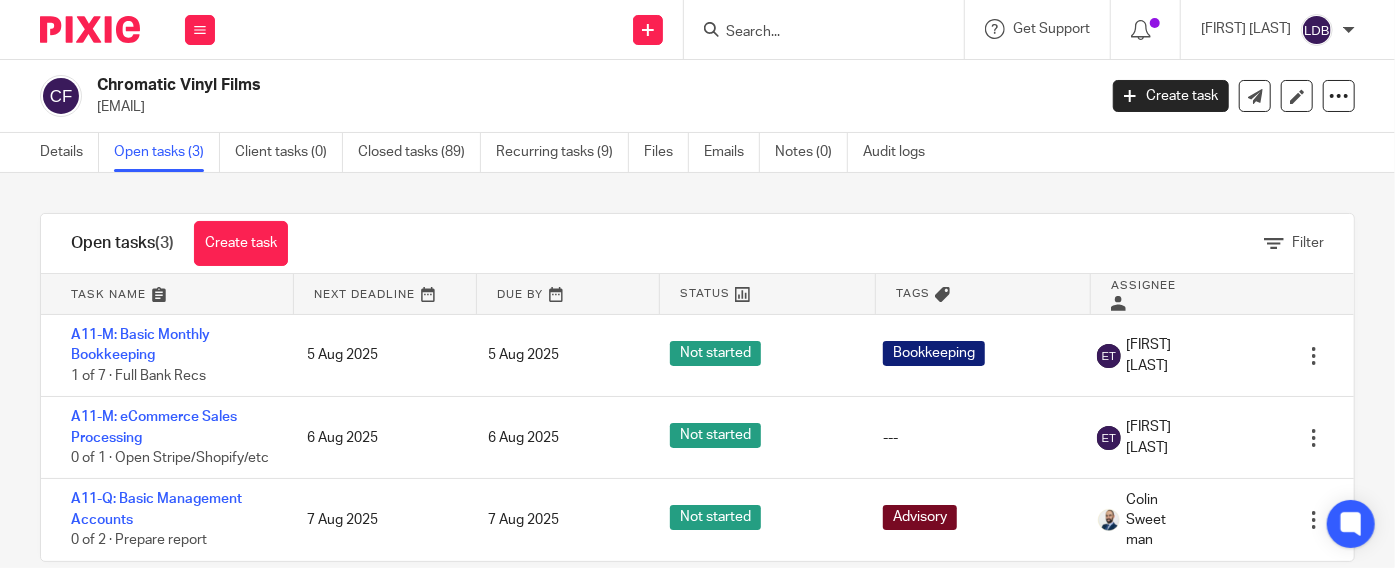 click on "Open tasks (3)" at bounding box center (167, 152) 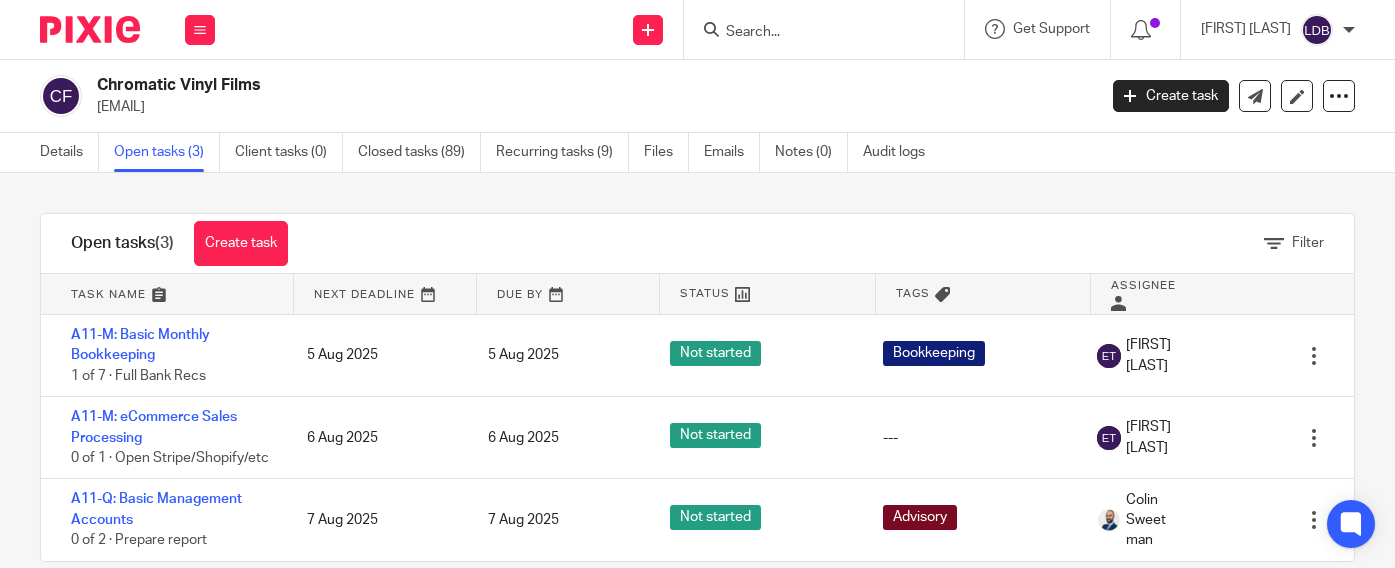 scroll, scrollTop: 0, scrollLeft: 0, axis: both 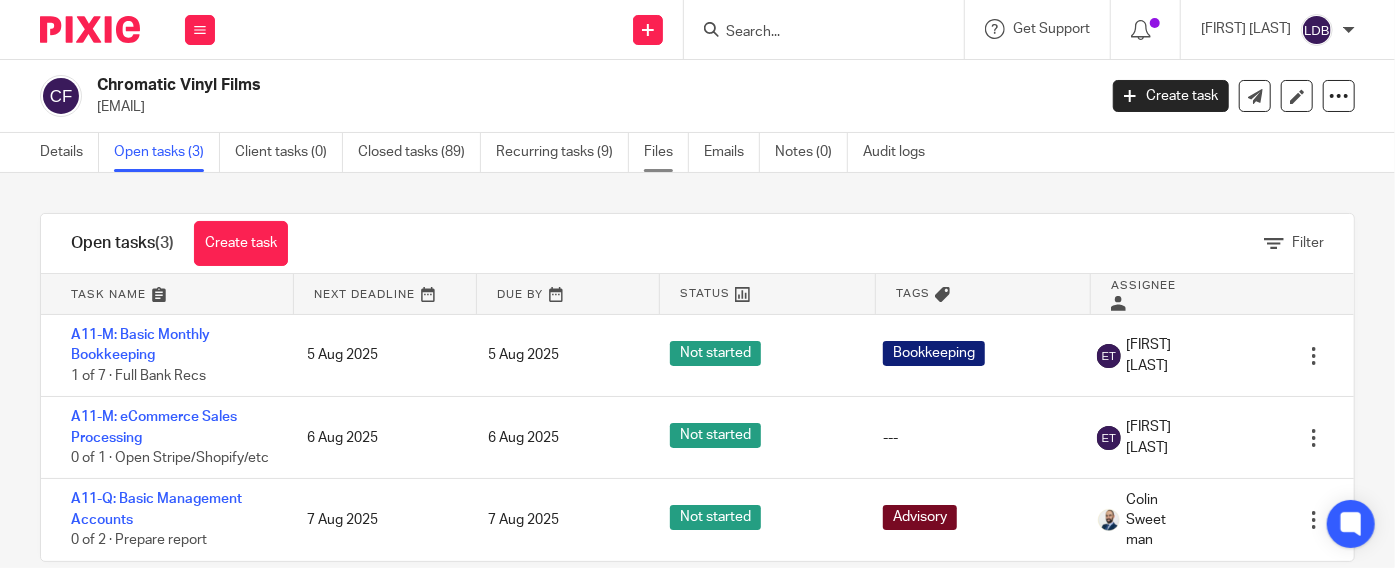 click on "Files" at bounding box center (666, 152) 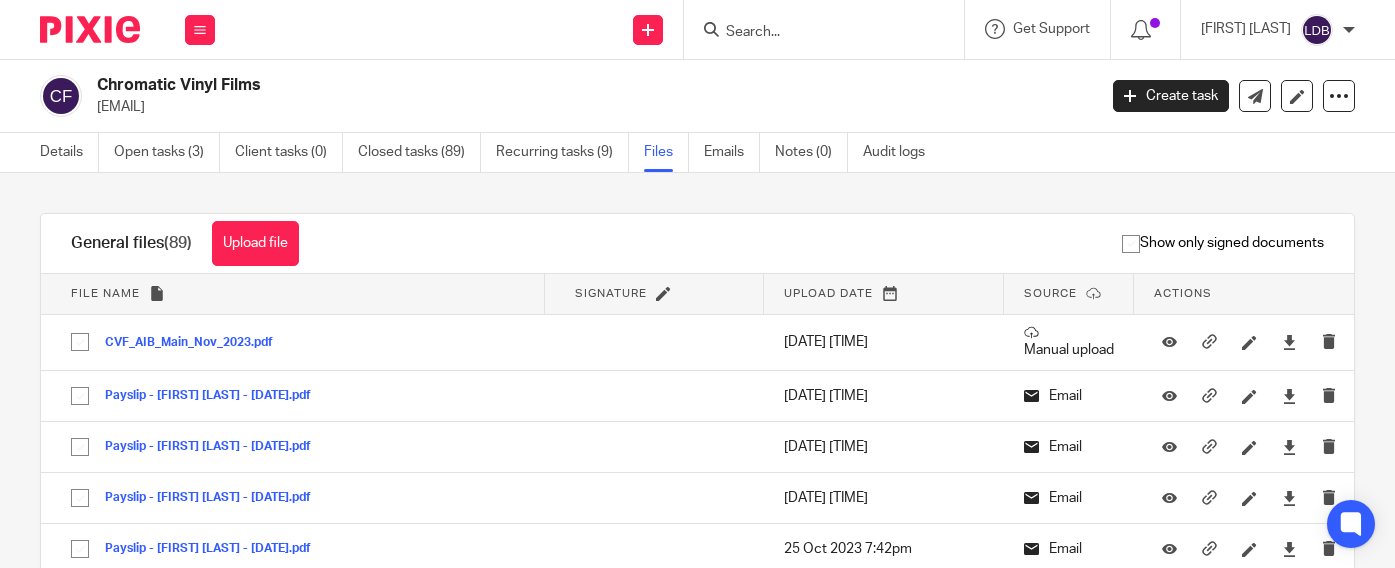 scroll, scrollTop: 0, scrollLeft: 0, axis: both 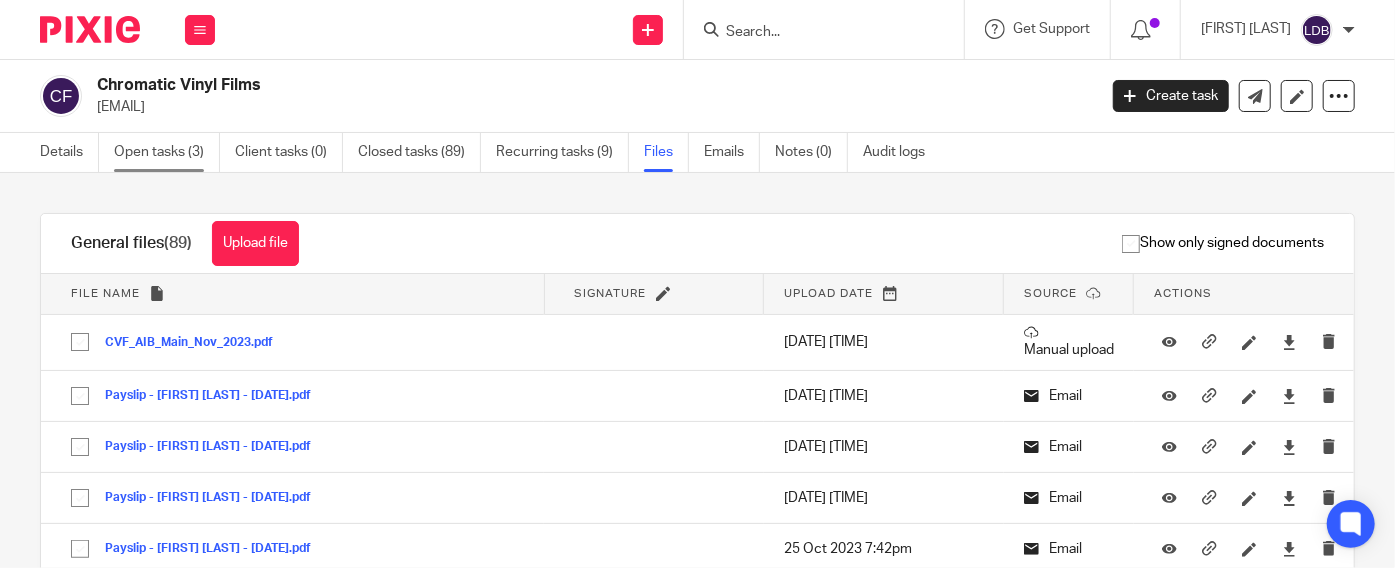 click on "Open tasks (3)" at bounding box center (167, 152) 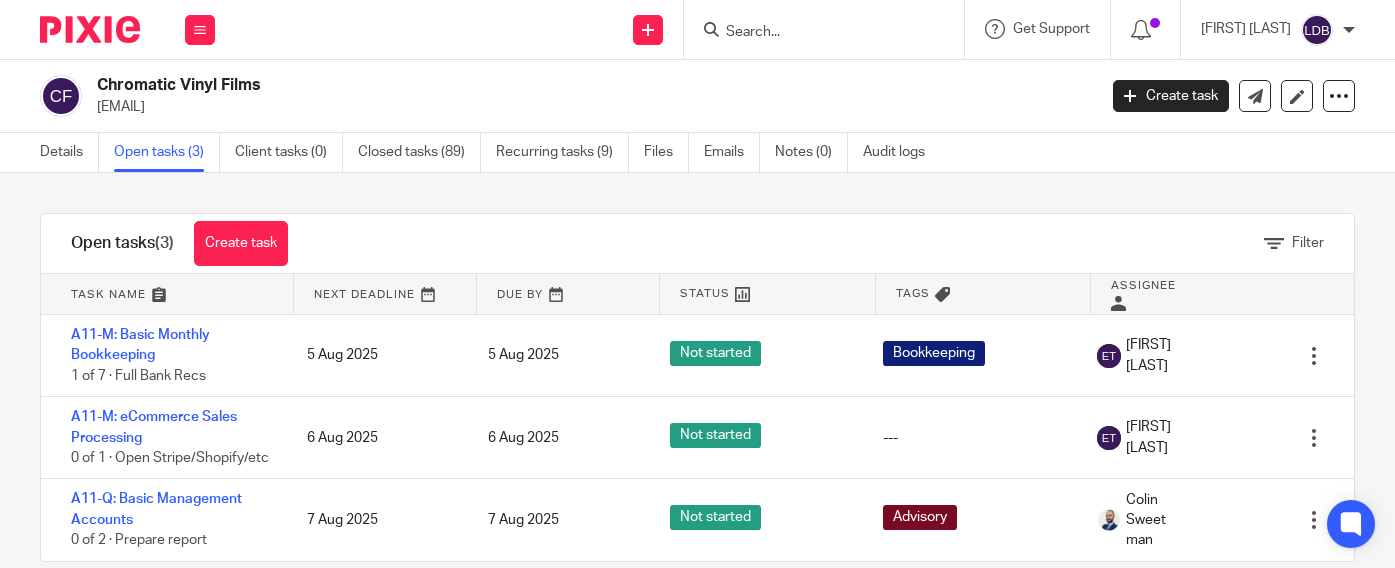 scroll, scrollTop: 0, scrollLeft: 0, axis: both 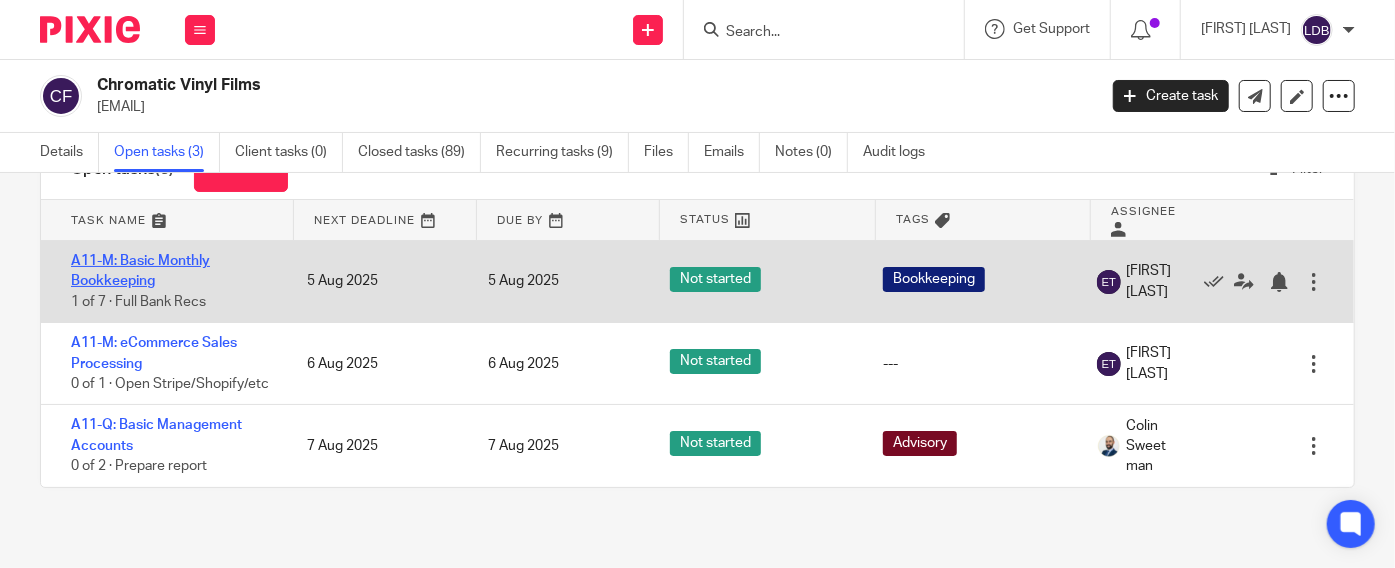 click on "A11-M: Basic Monthly Bookkeeping" at bounding box center (140, 271) 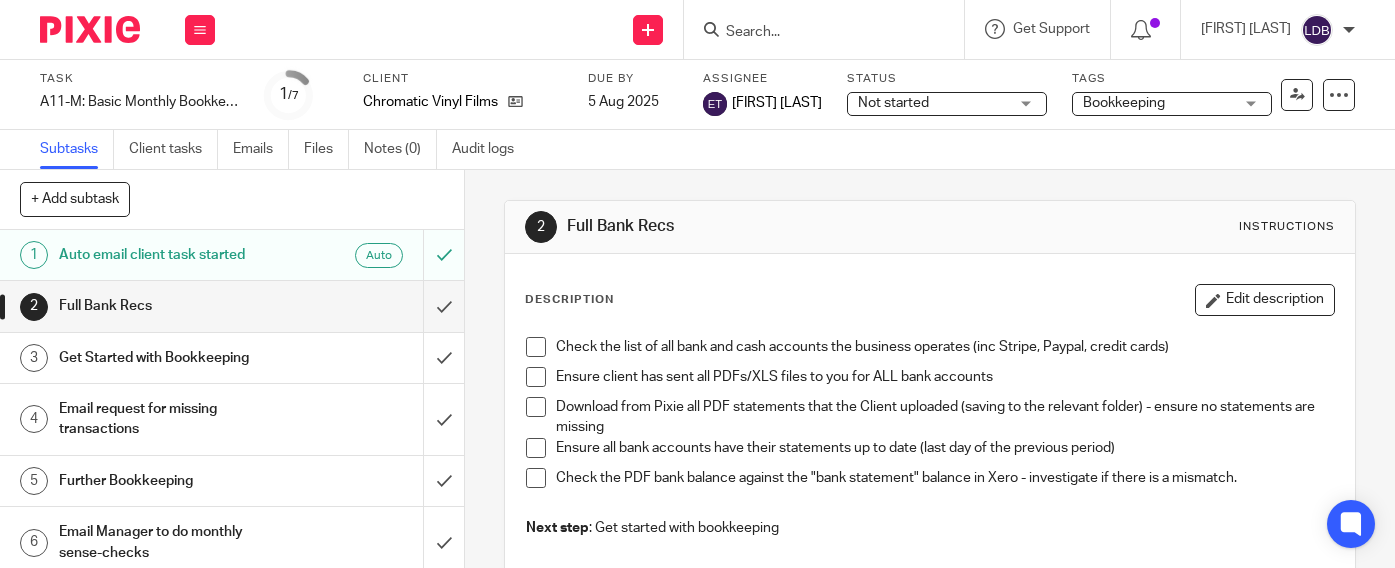 scroll, scrollTop: 0, scrollLeft: 0, axis: both 